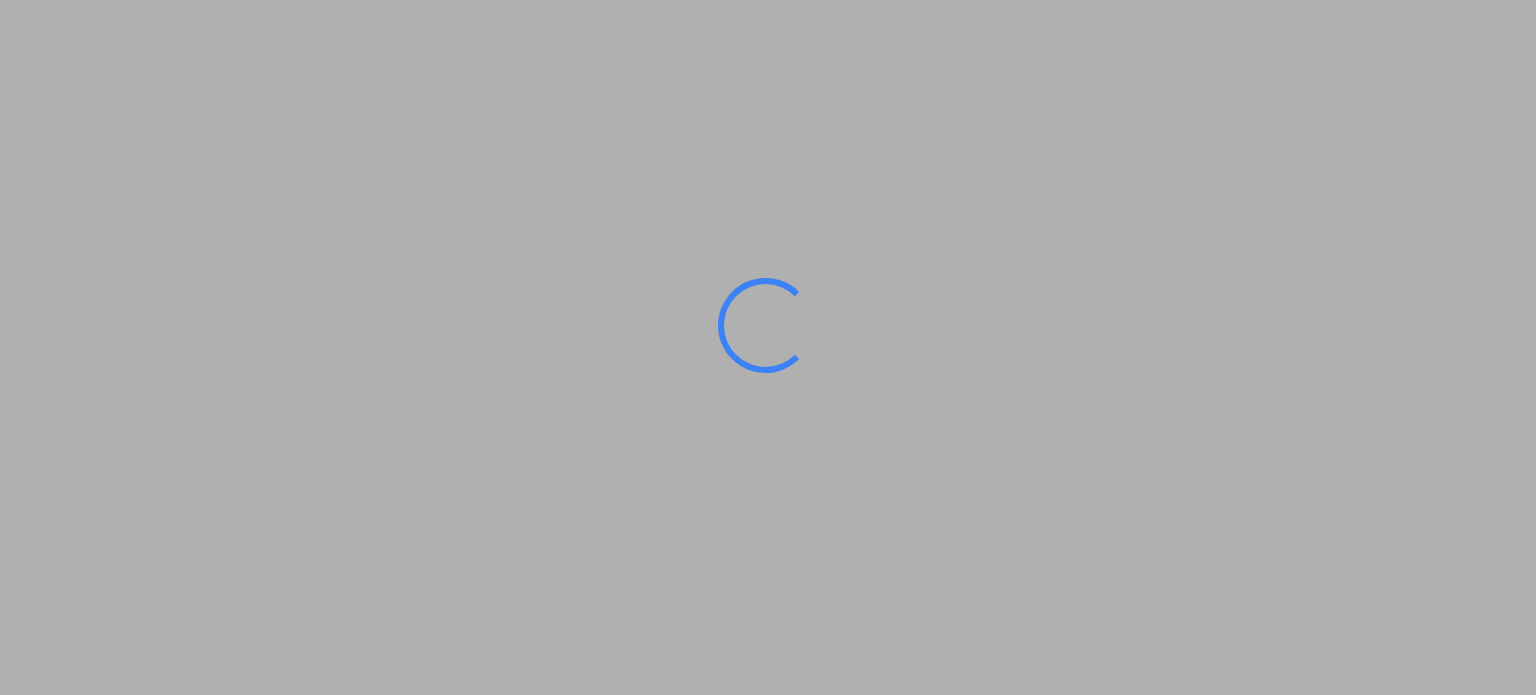 scroll, scrollTop: 0, scrollLeft: 0, axis: both 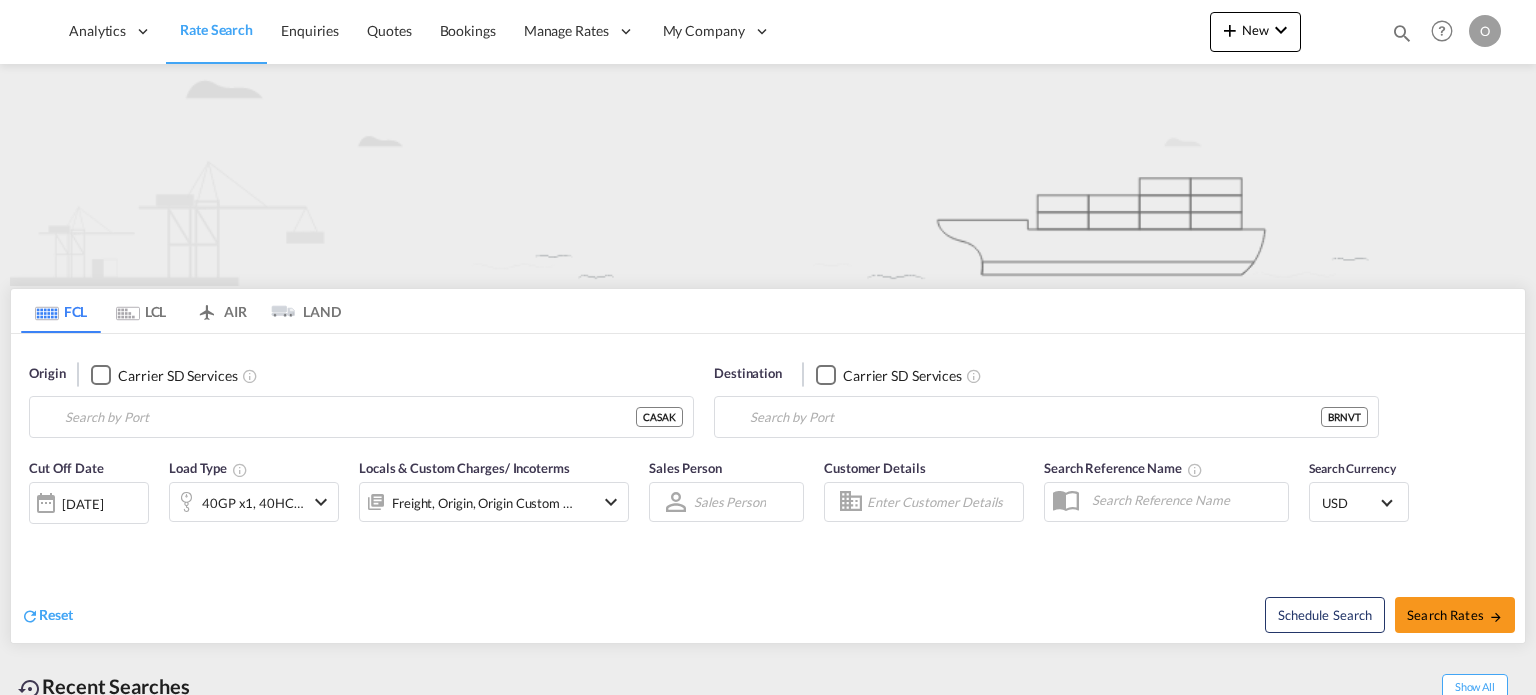 type on "Saskatoon, SK, CASAK" 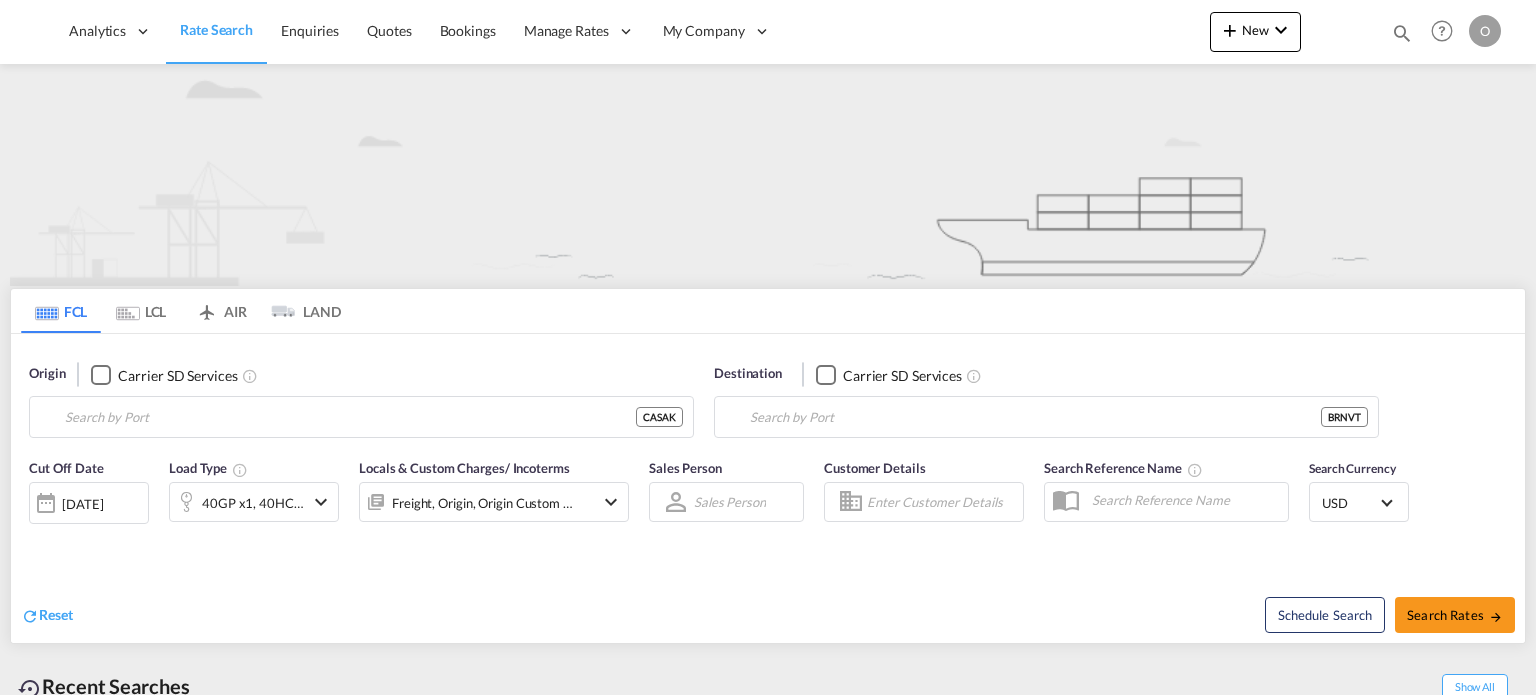type on "Navegantes, BRNVT" 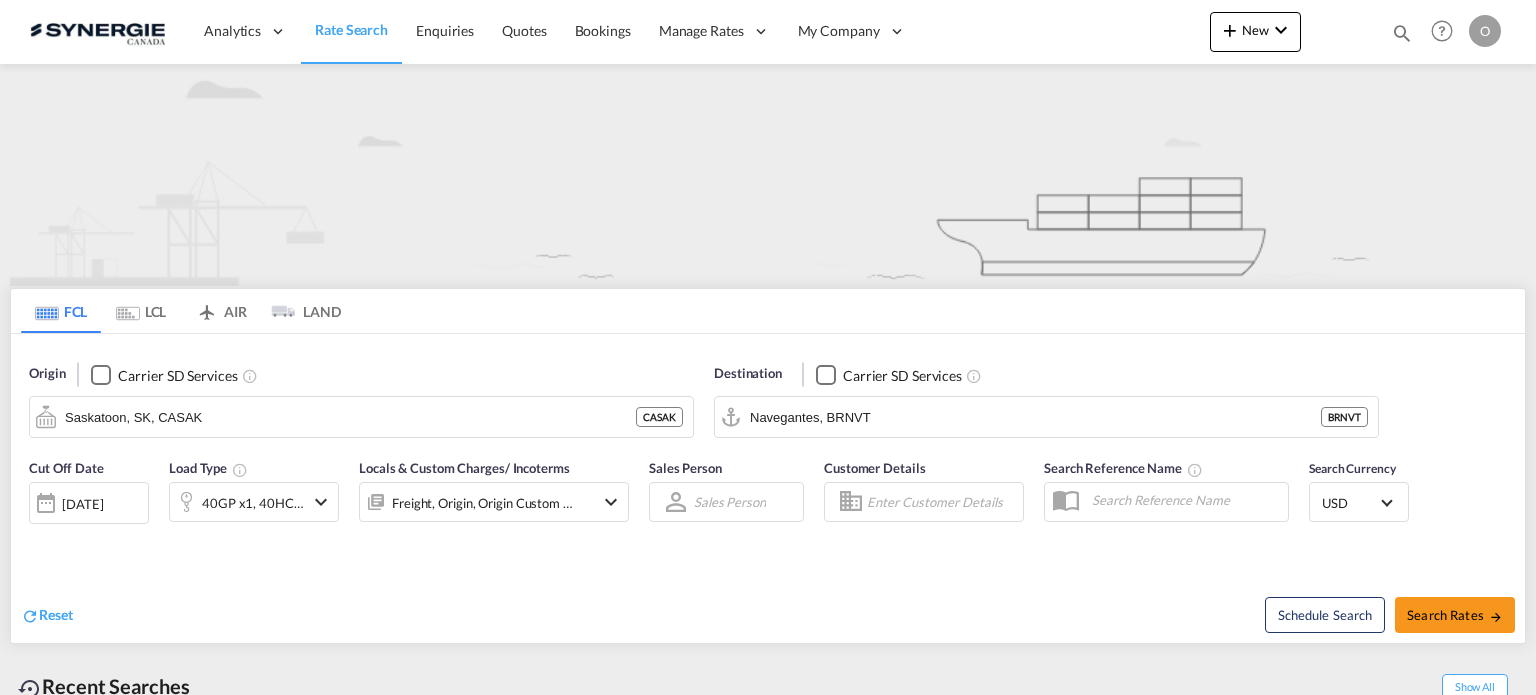 click at bounding box center [1402, 33] 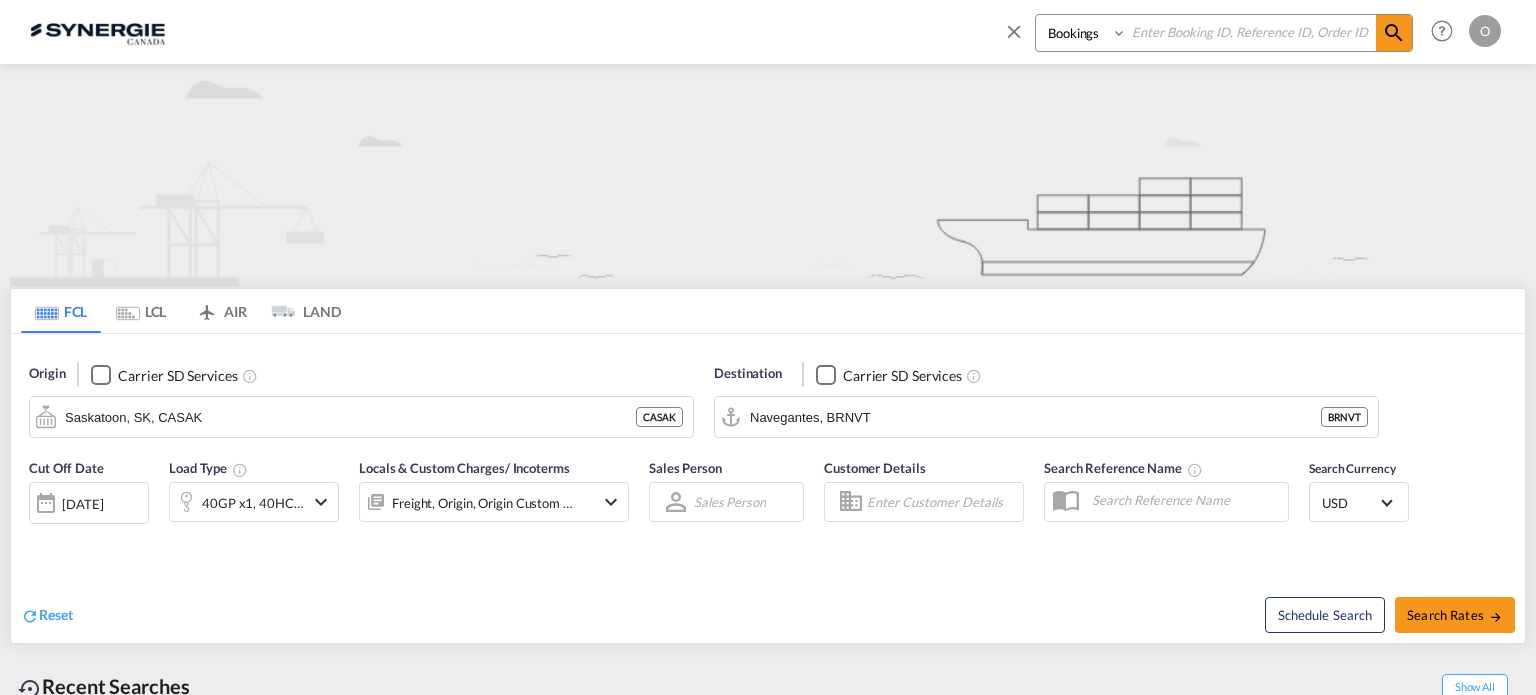 click on "Bookings Quotes Enquiries" at bounding box center (1083, 33) 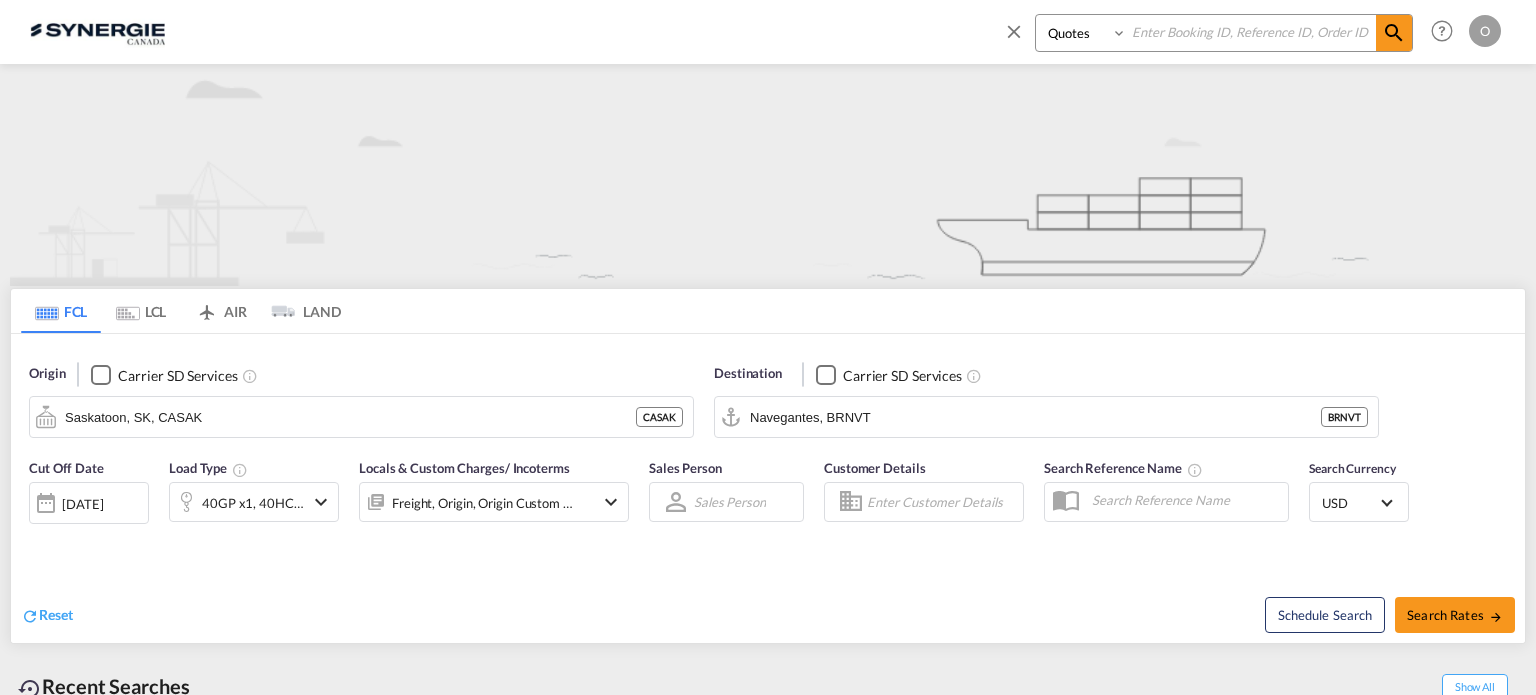 click on "Bookings Quotes Enquiries" at bounding box center [1083, 33] 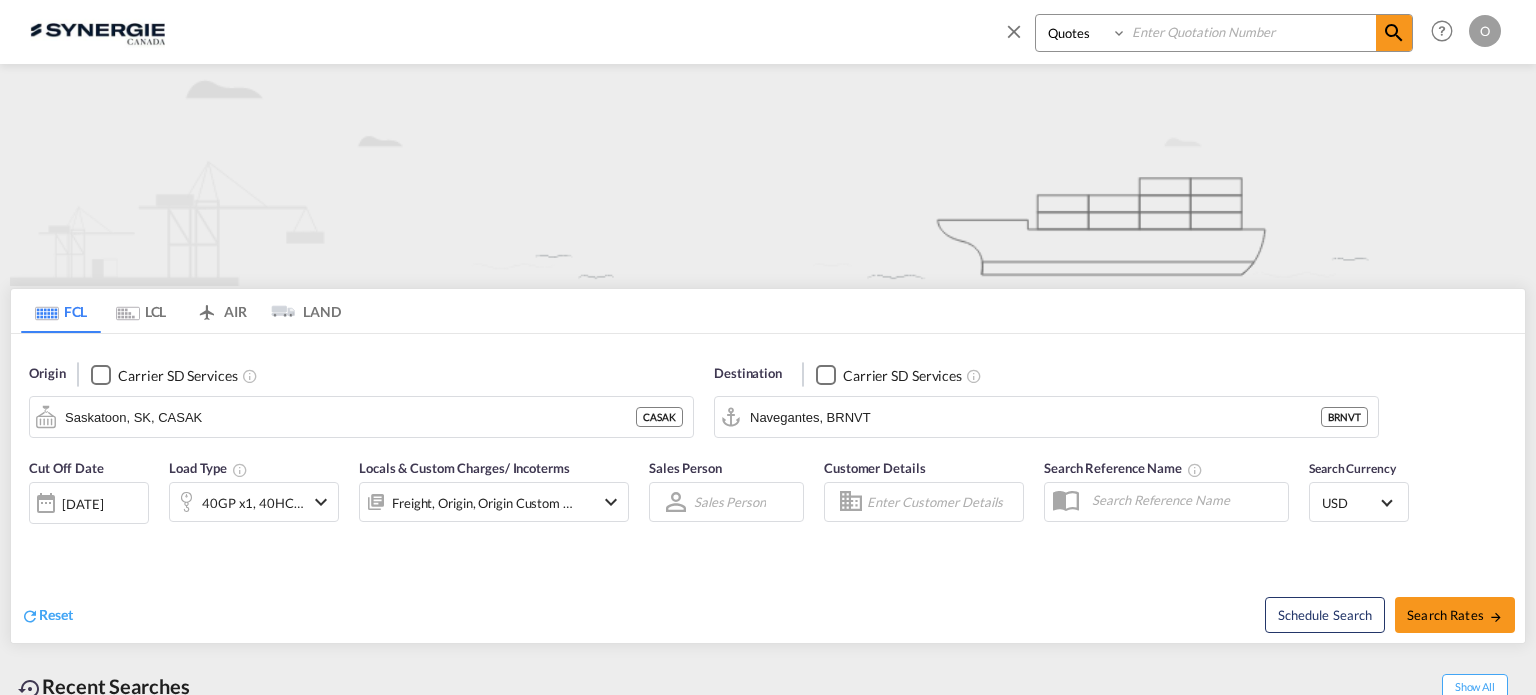 click at bounding box center [1251, 32] 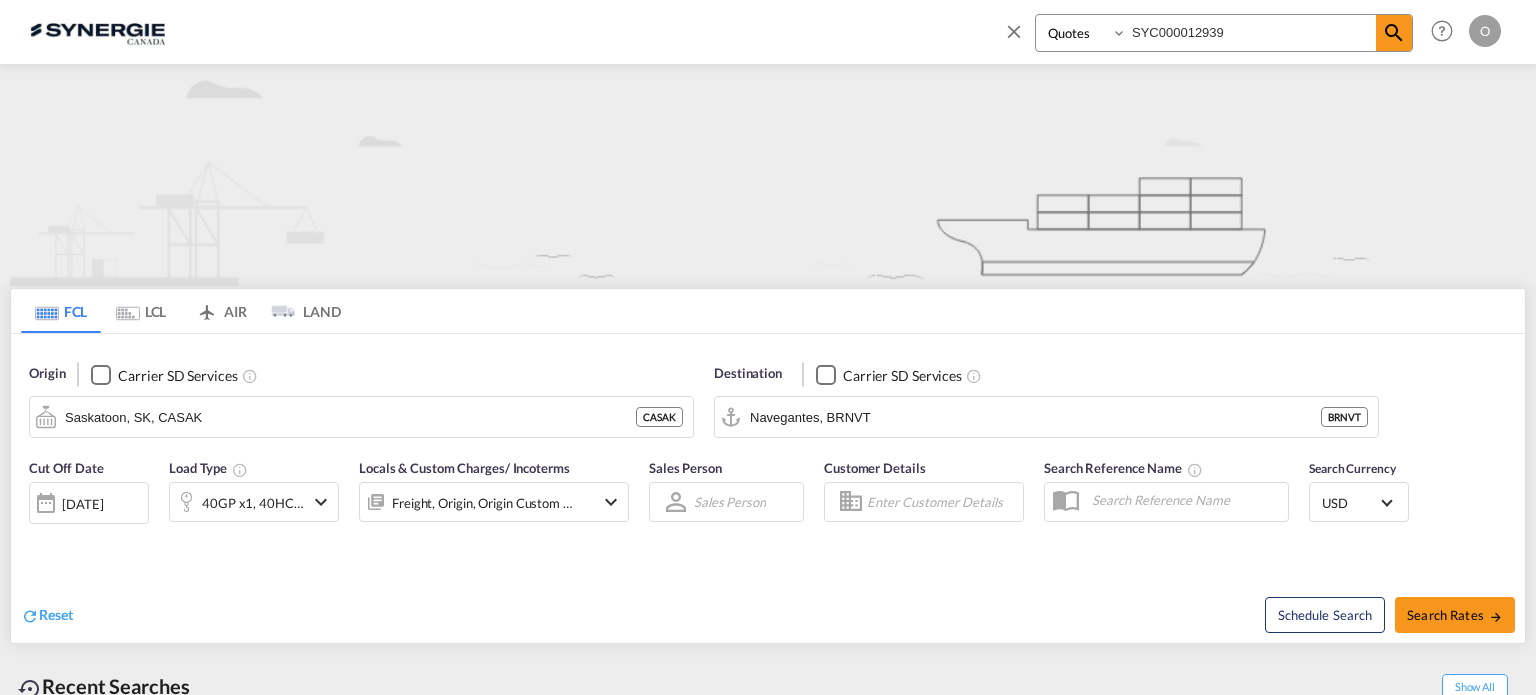click at bounding box center [1394, 33] 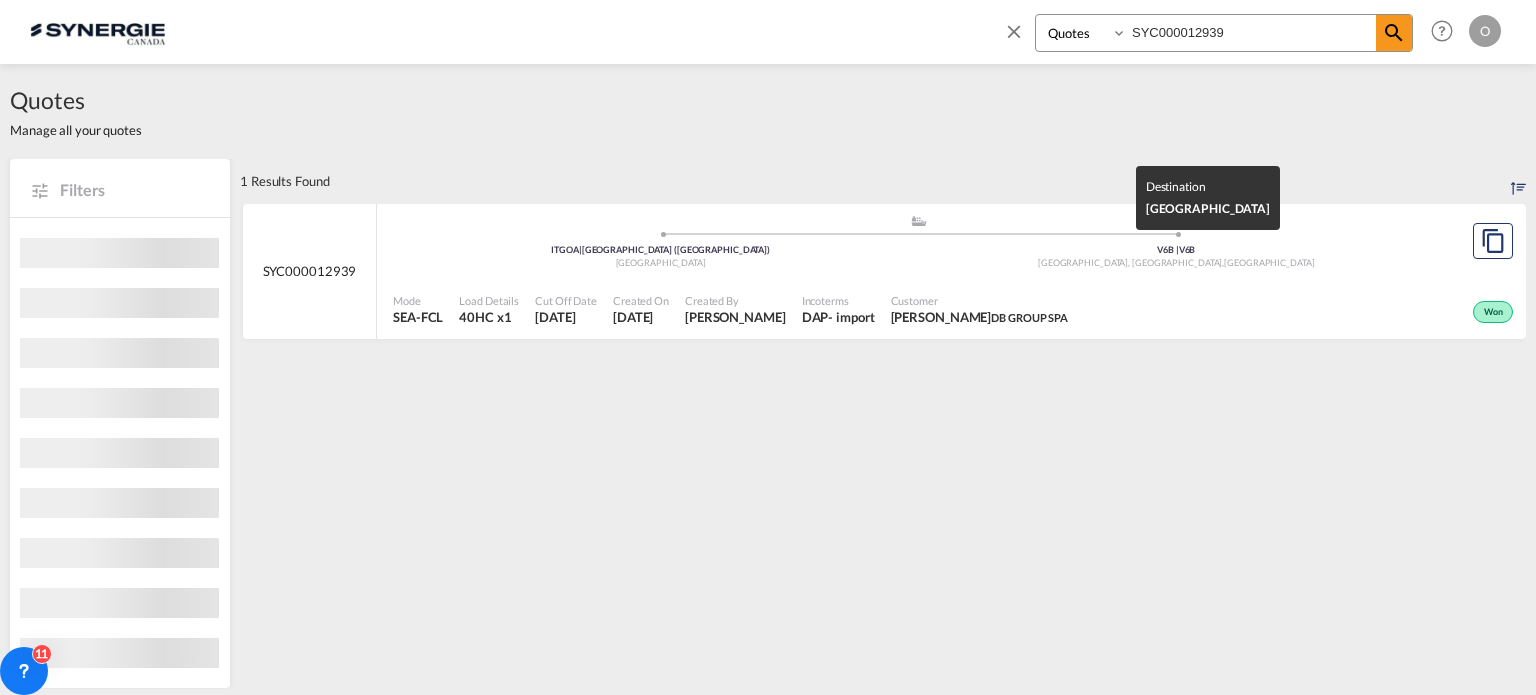 click on "V6B
|
V6B" at bounding box center (1177, 250) 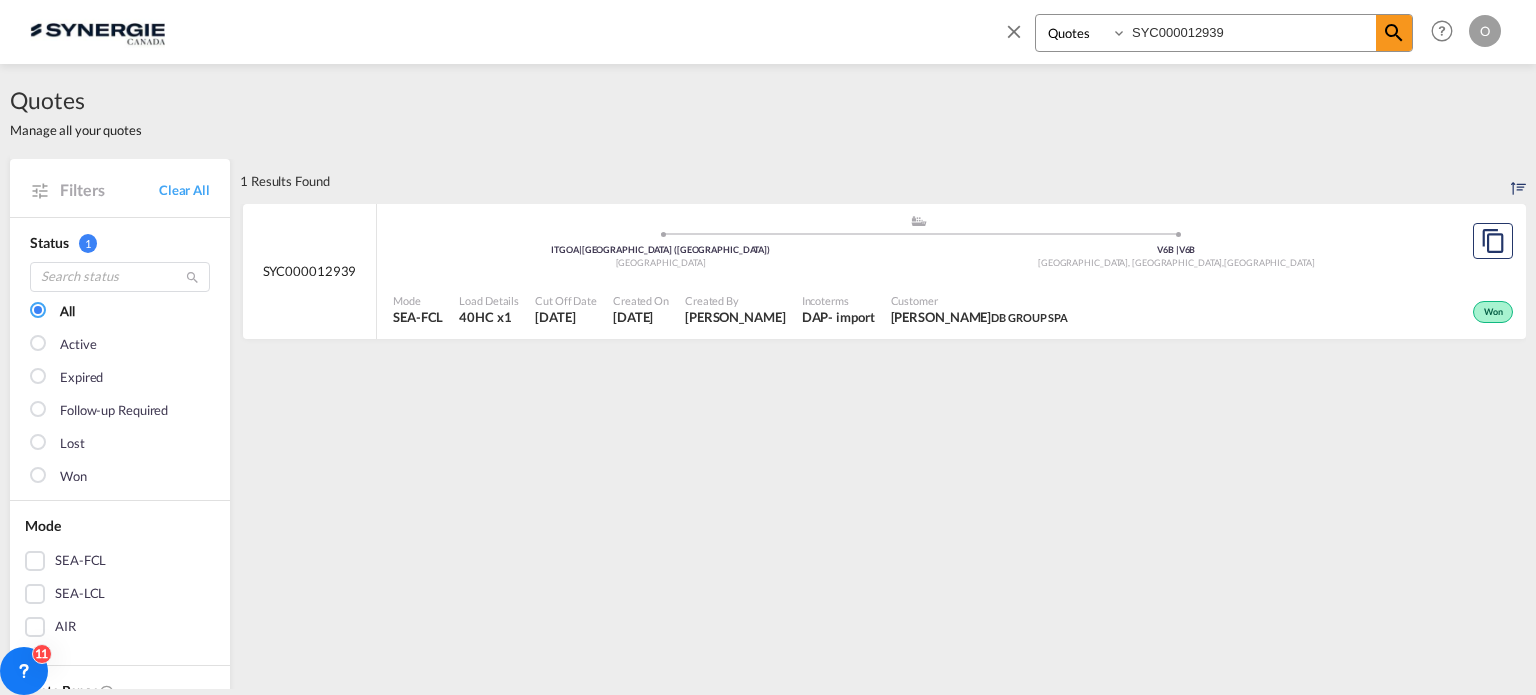 click on "SYC000012939" at bounding box center (1251, 32) 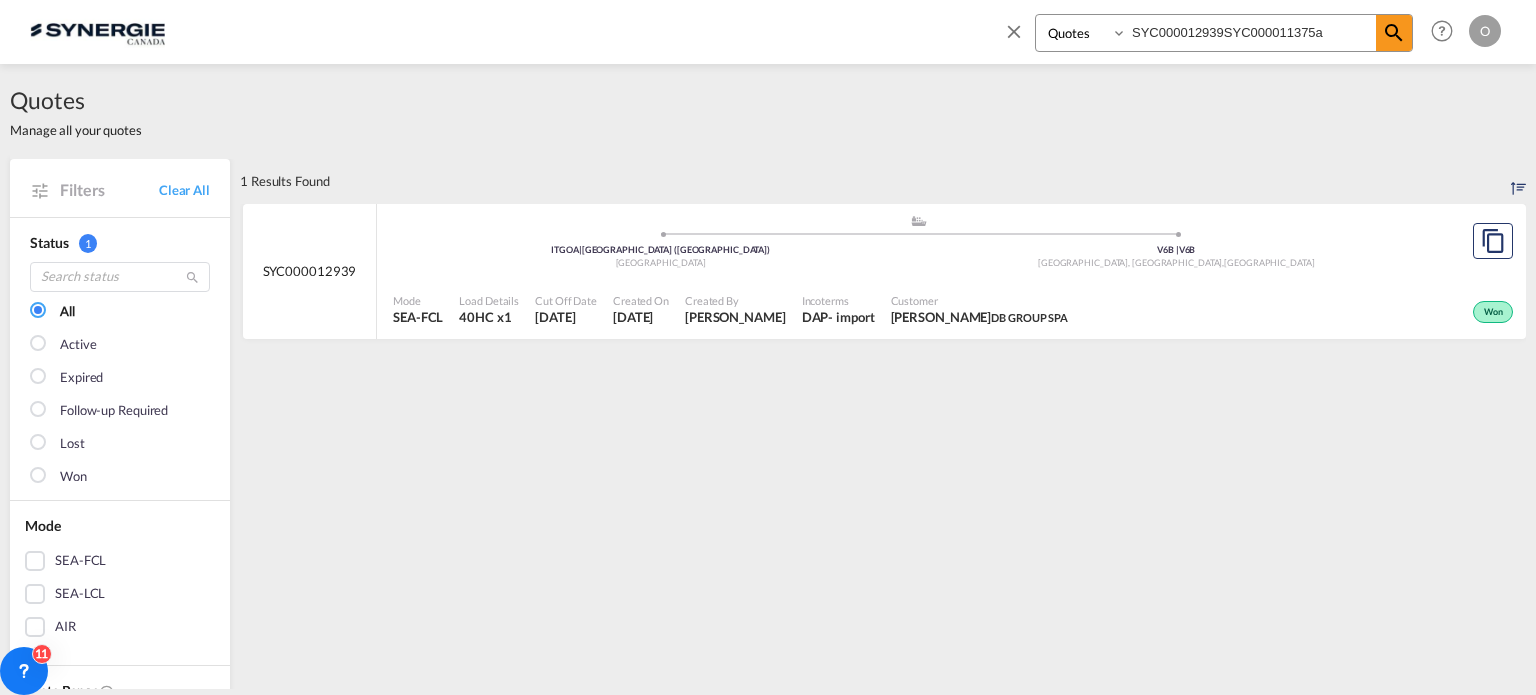paste on "SYC000011375" 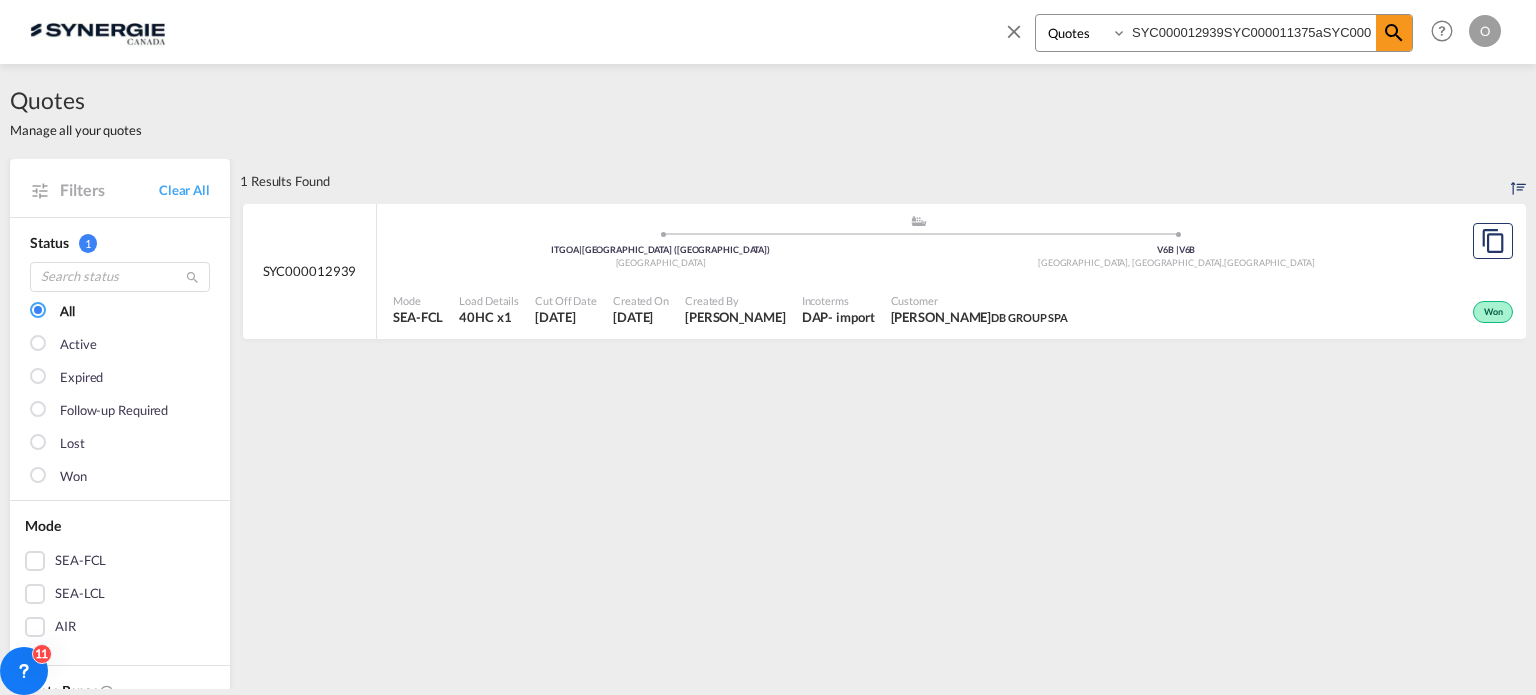 scroll, scrollTop: 0, scrollLeft: 40, axis: horizontal 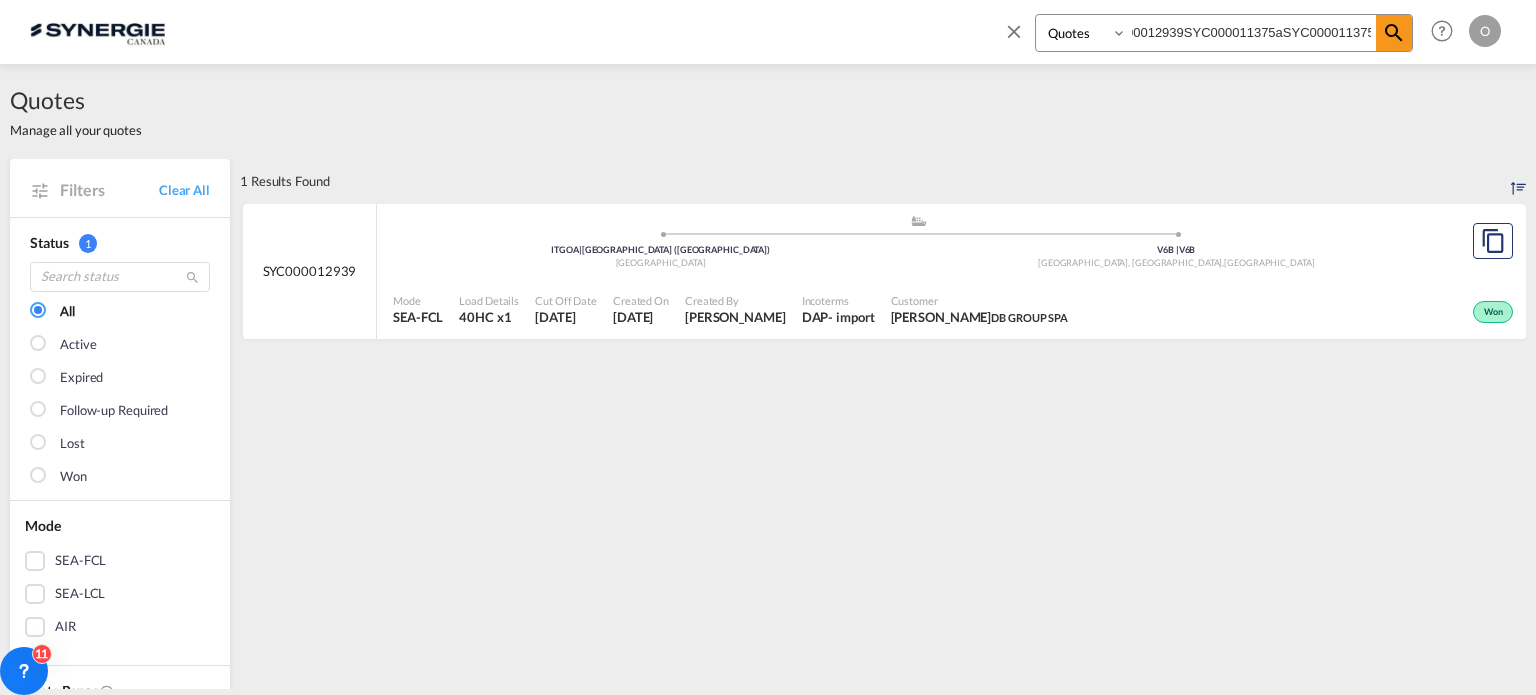 paste 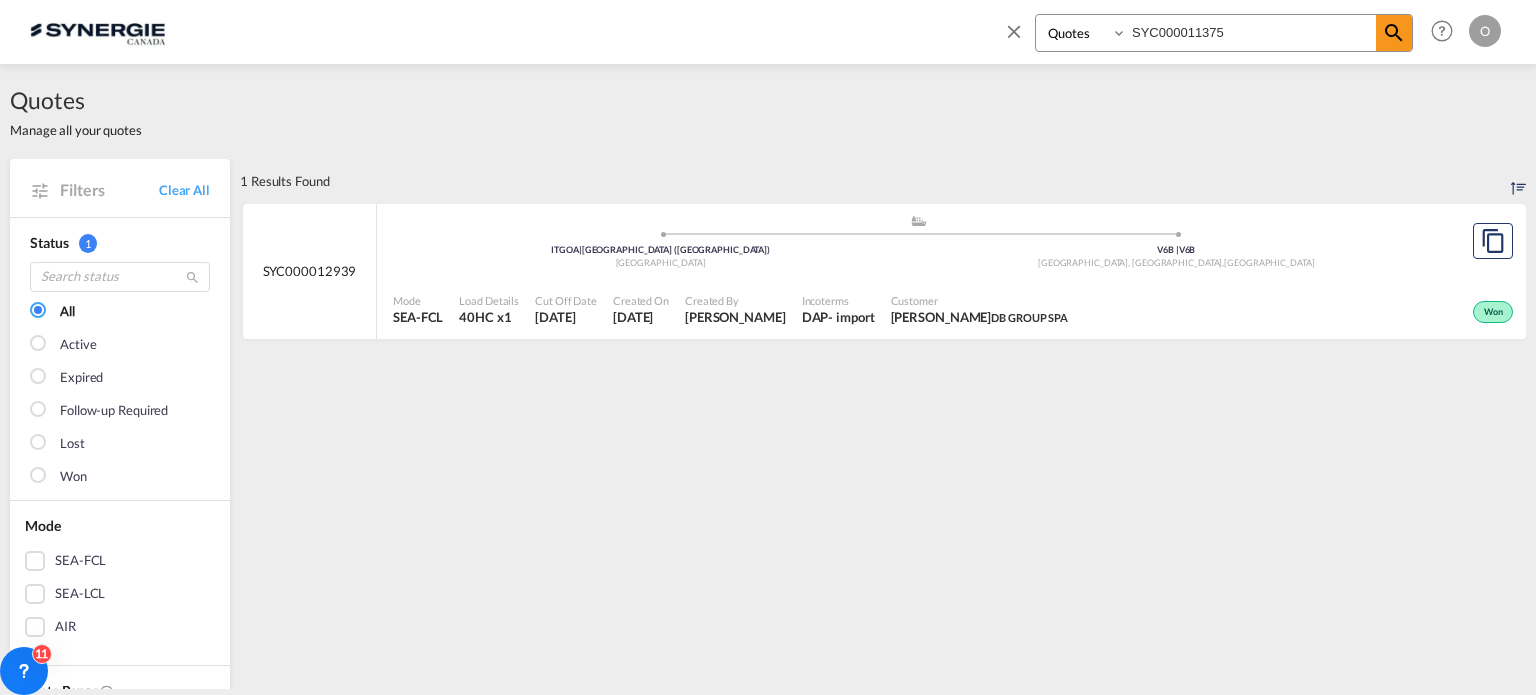 scroll, scrollTop: 0, scrollLeft: 0, axis: both 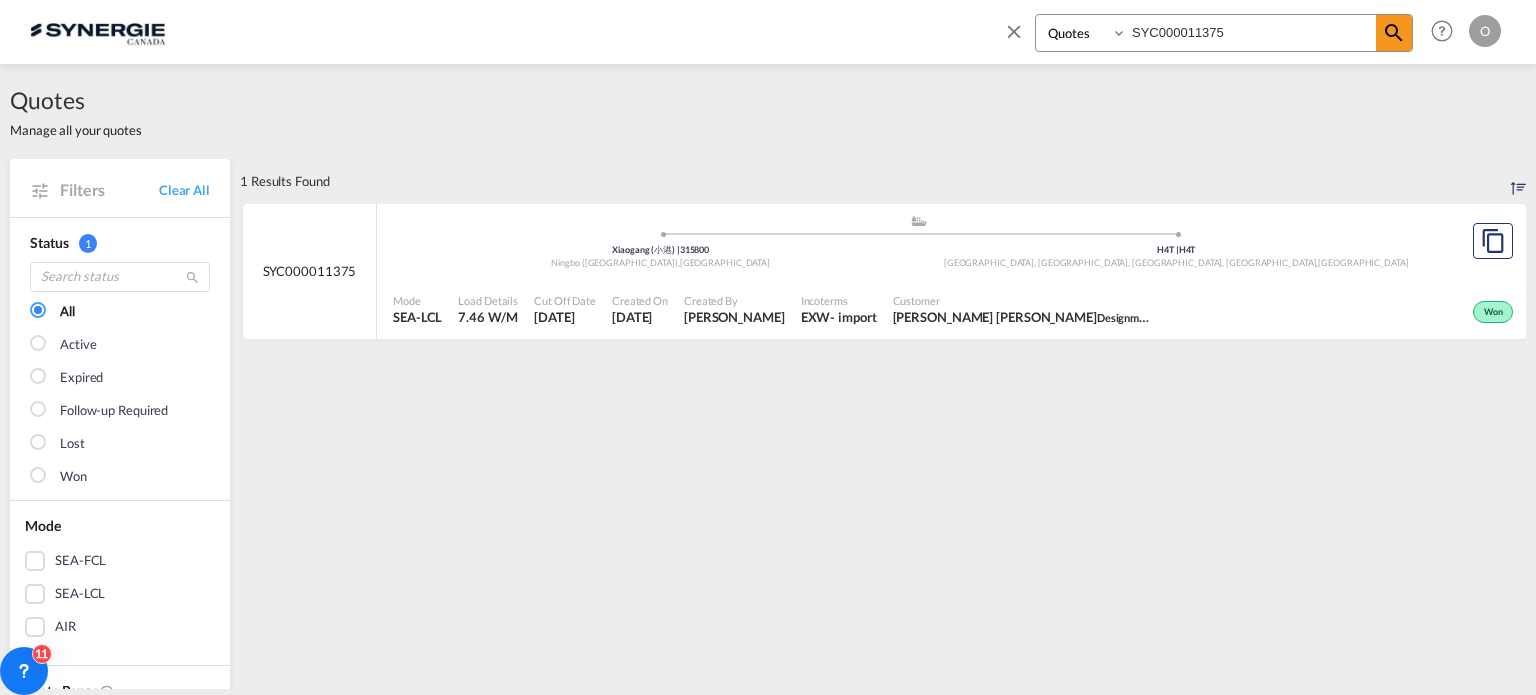 click on ".a{fill:#aaa8ad;} .a{fill:#aaa8ad;} Xiaogang (小港)    |  315800
Ningbo (宁波市)
,  China
H4T
|
H4T Mont-Royal, QC, Saint-Laurent, QC  ,  Canada" at bounding box center [918, 244] 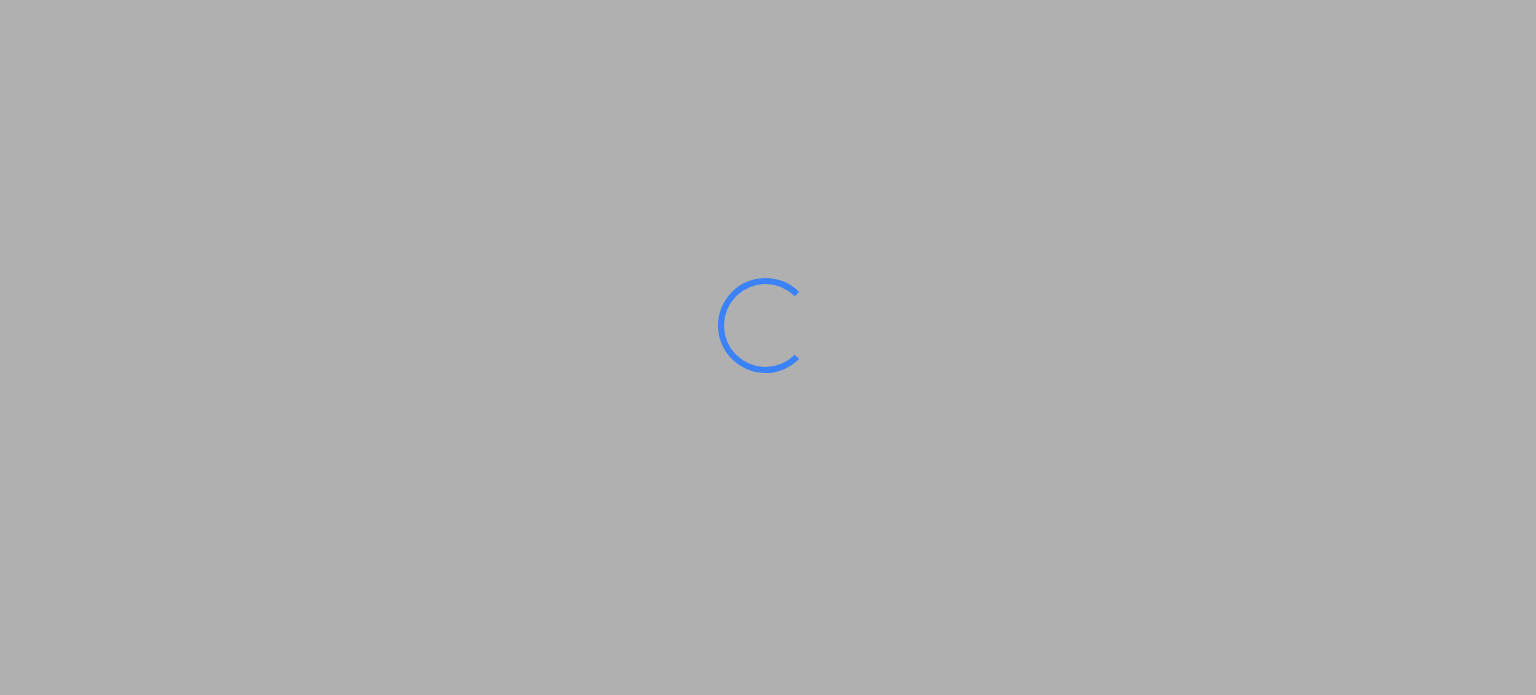scroll, scrollTop: 0, scrollLeft: 0, axis: both 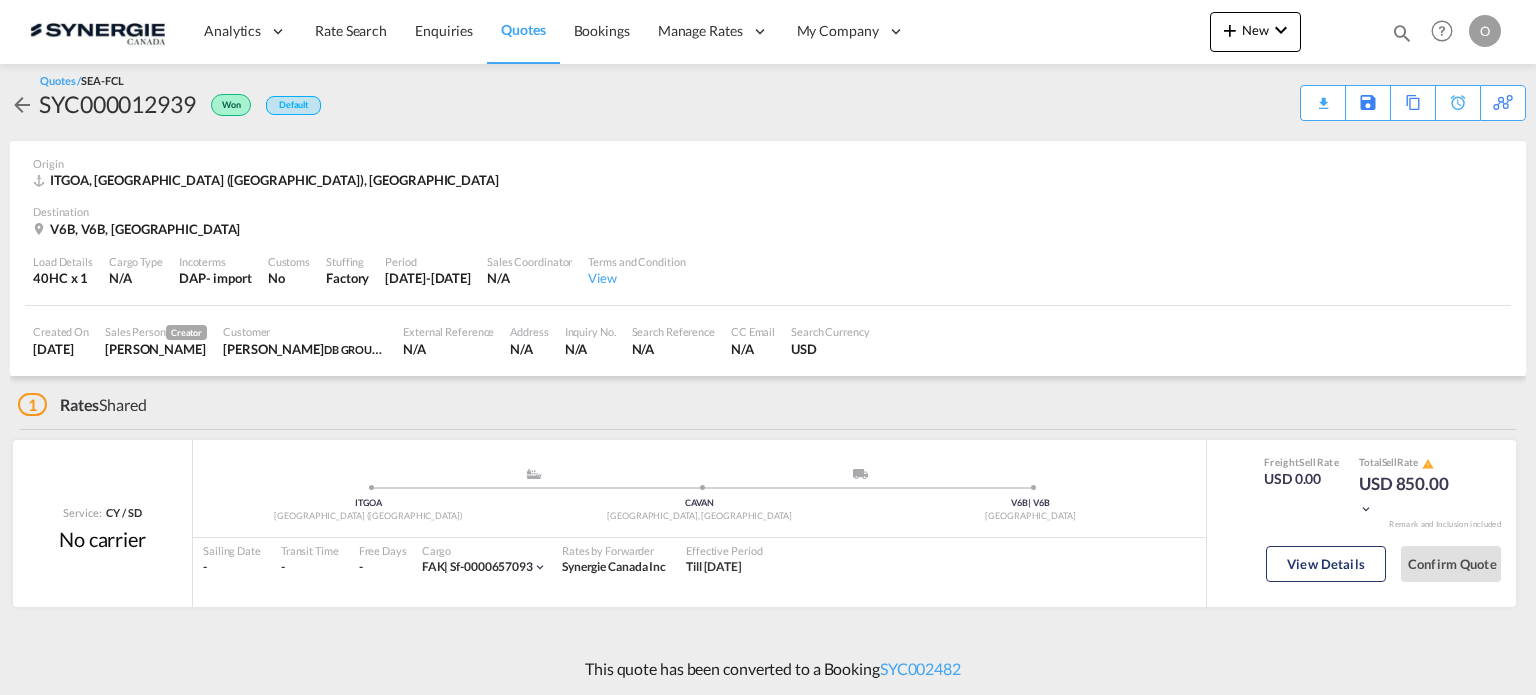 click on "View Details" at bounding box center [1326, 564] 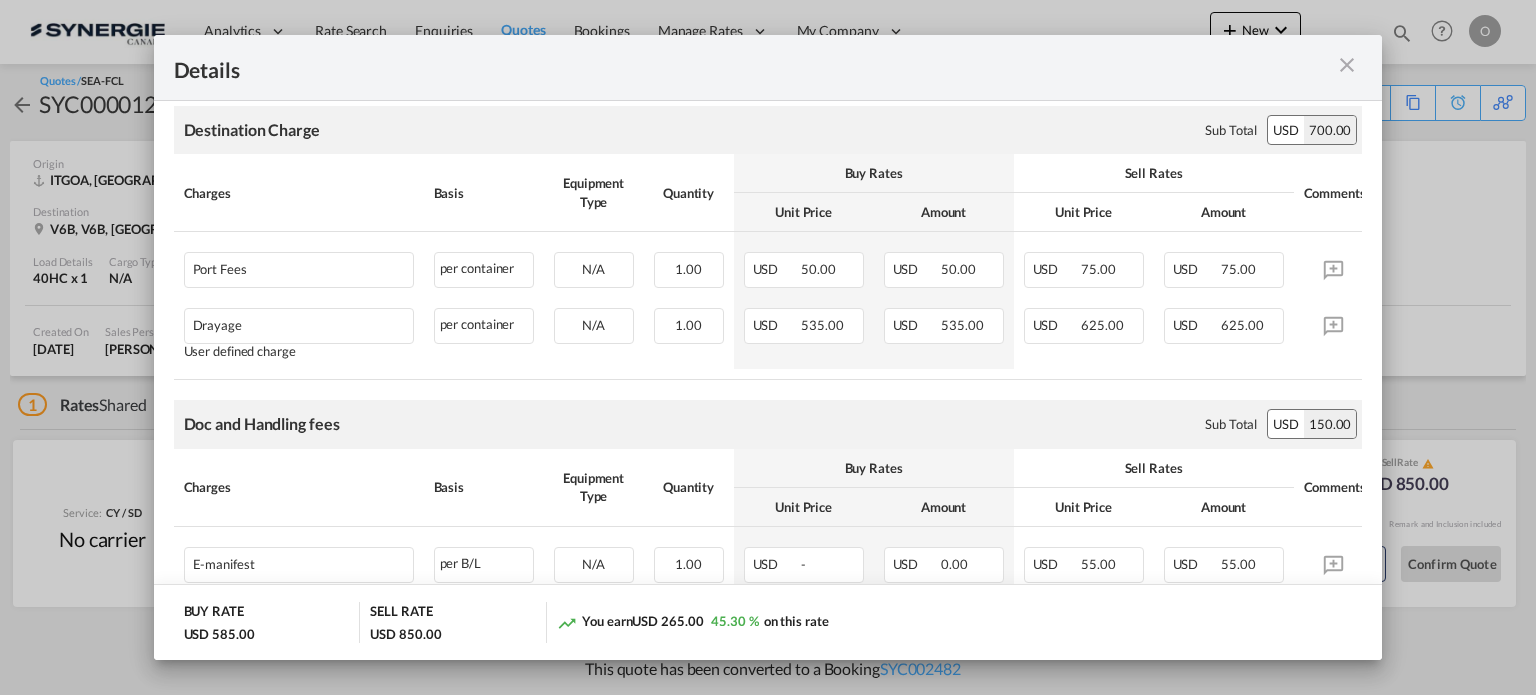 scroll, scrollTop: 0, scrollLeft: 0, axis: both 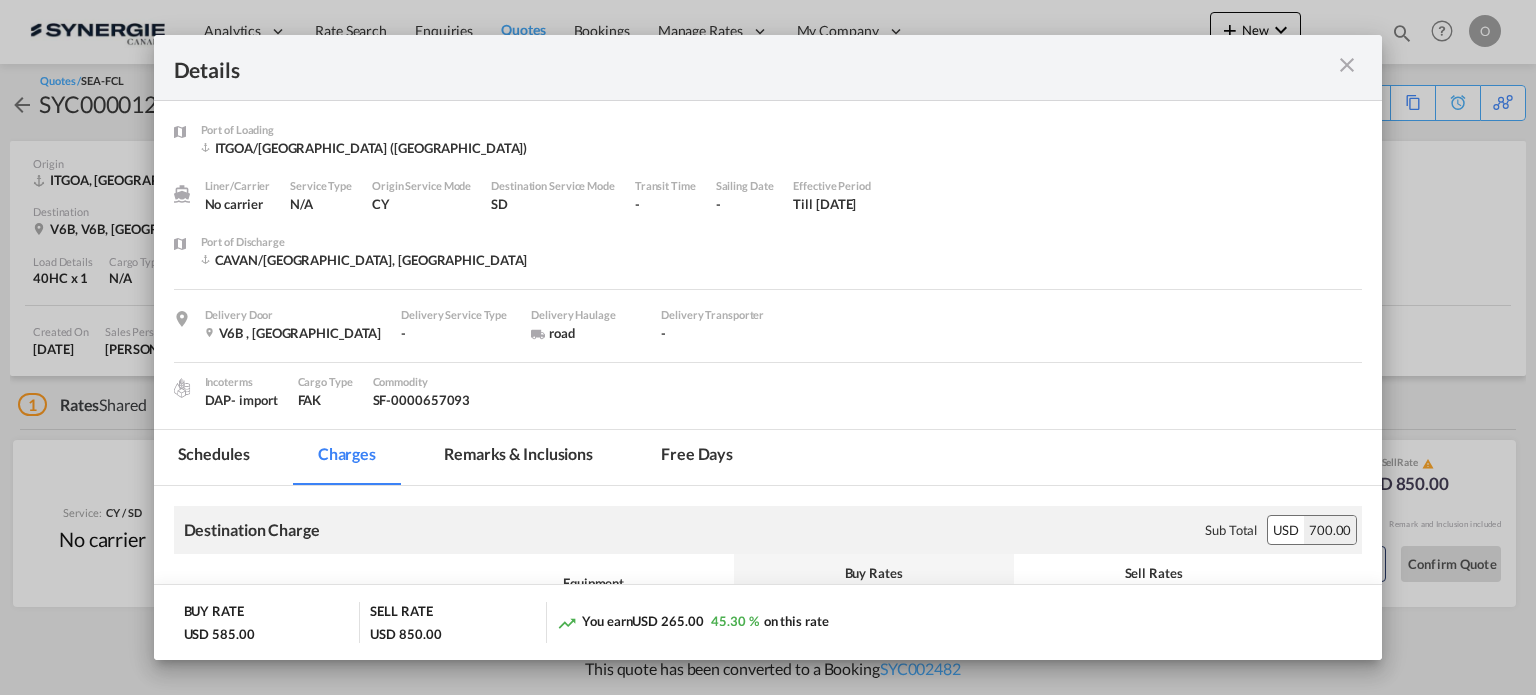 click on "Remarks & Inclusions" at bounding box center [518, 457] 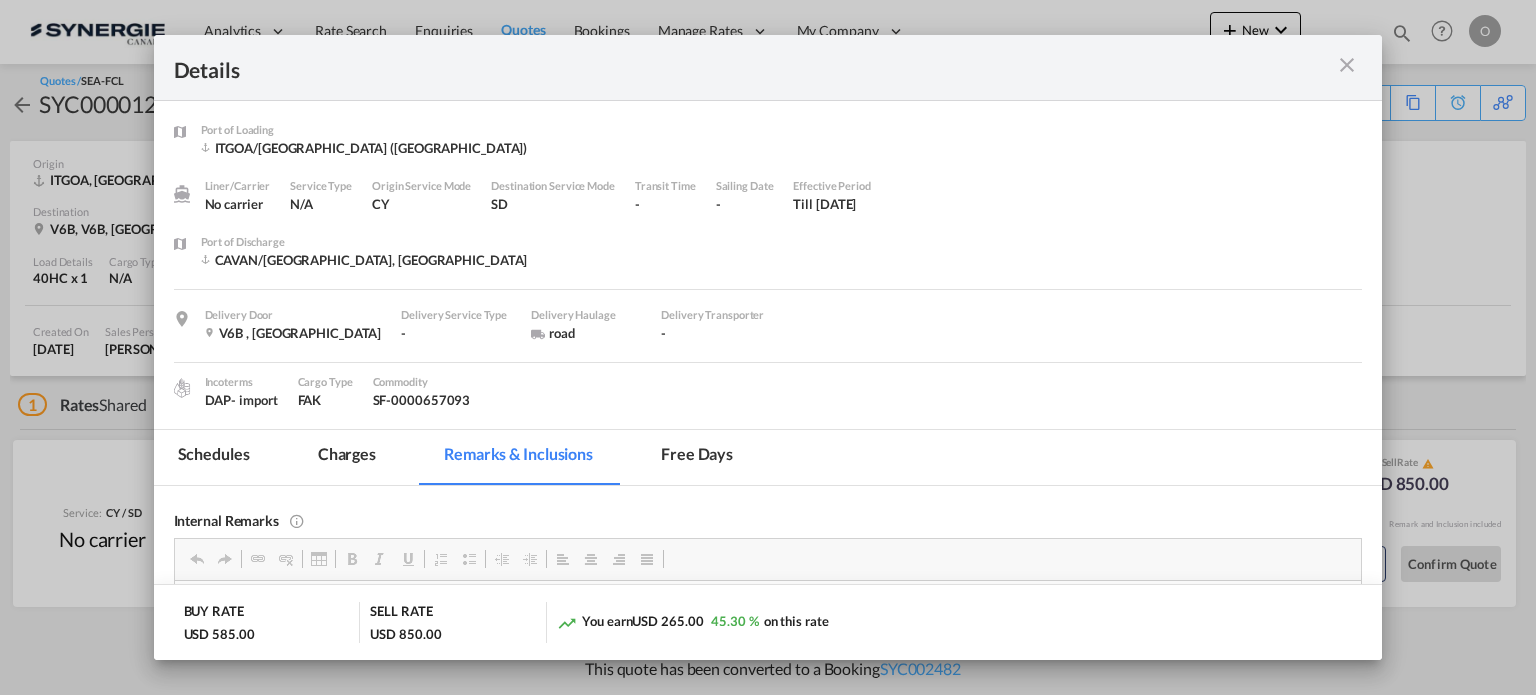 scroll, scrollTop: 0, scrollLeft: 0, axis: both 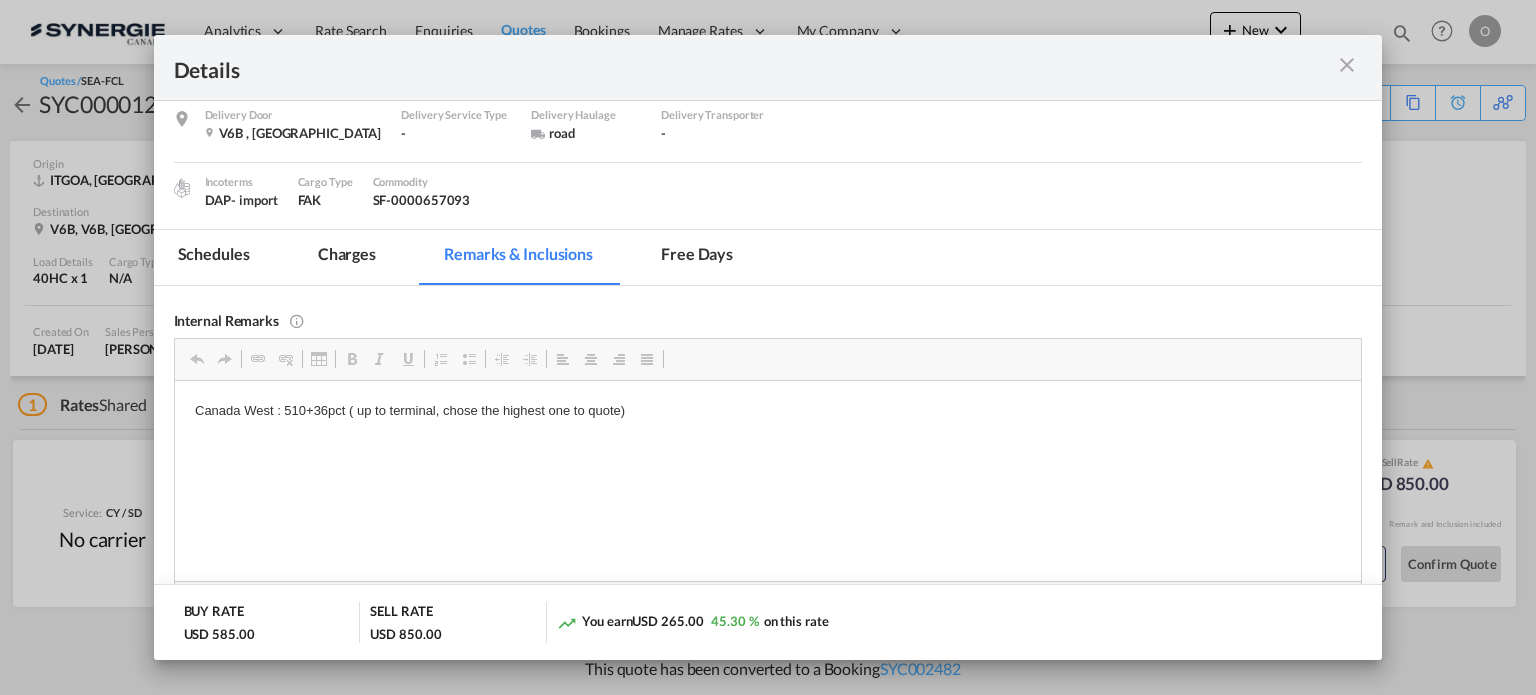 click at bounding box center (1347, 65) 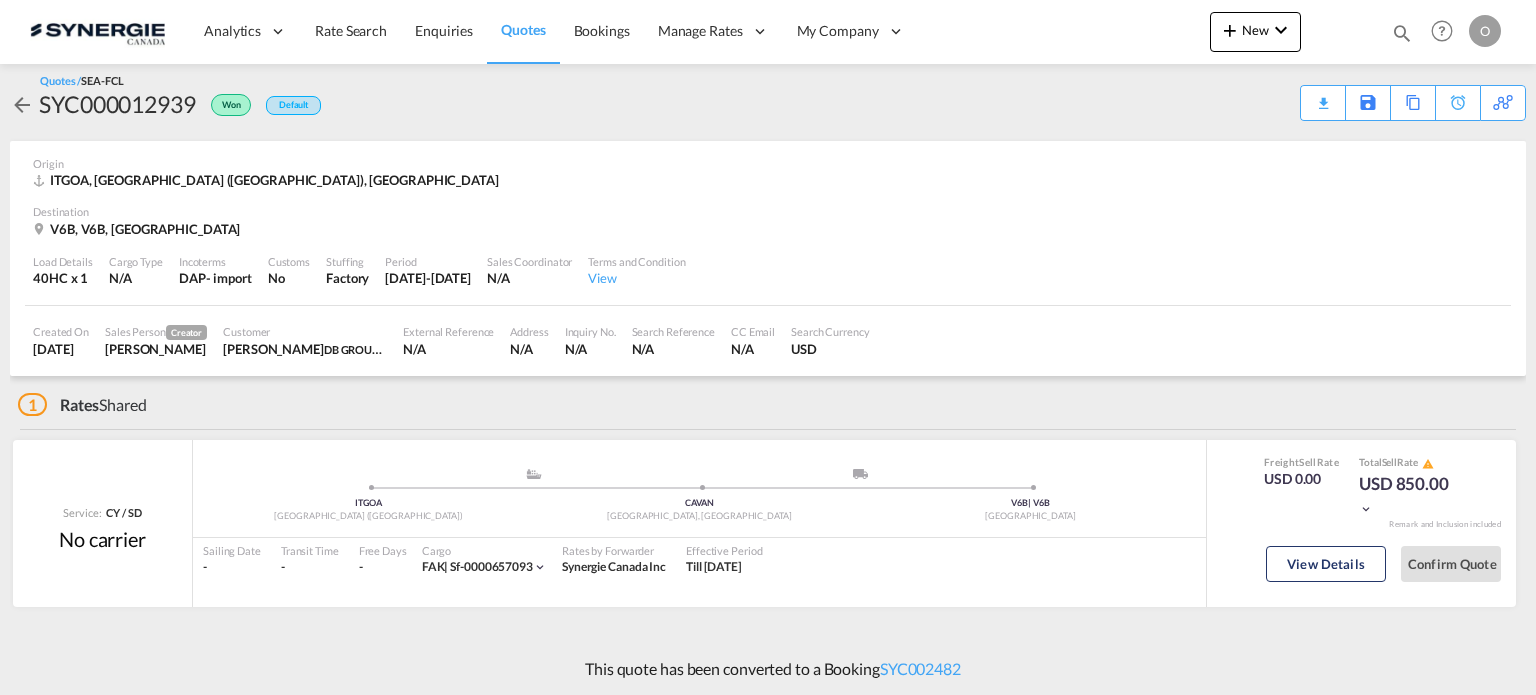 scroll, scrollTop: 0, scrollLeft: 0, axis: both 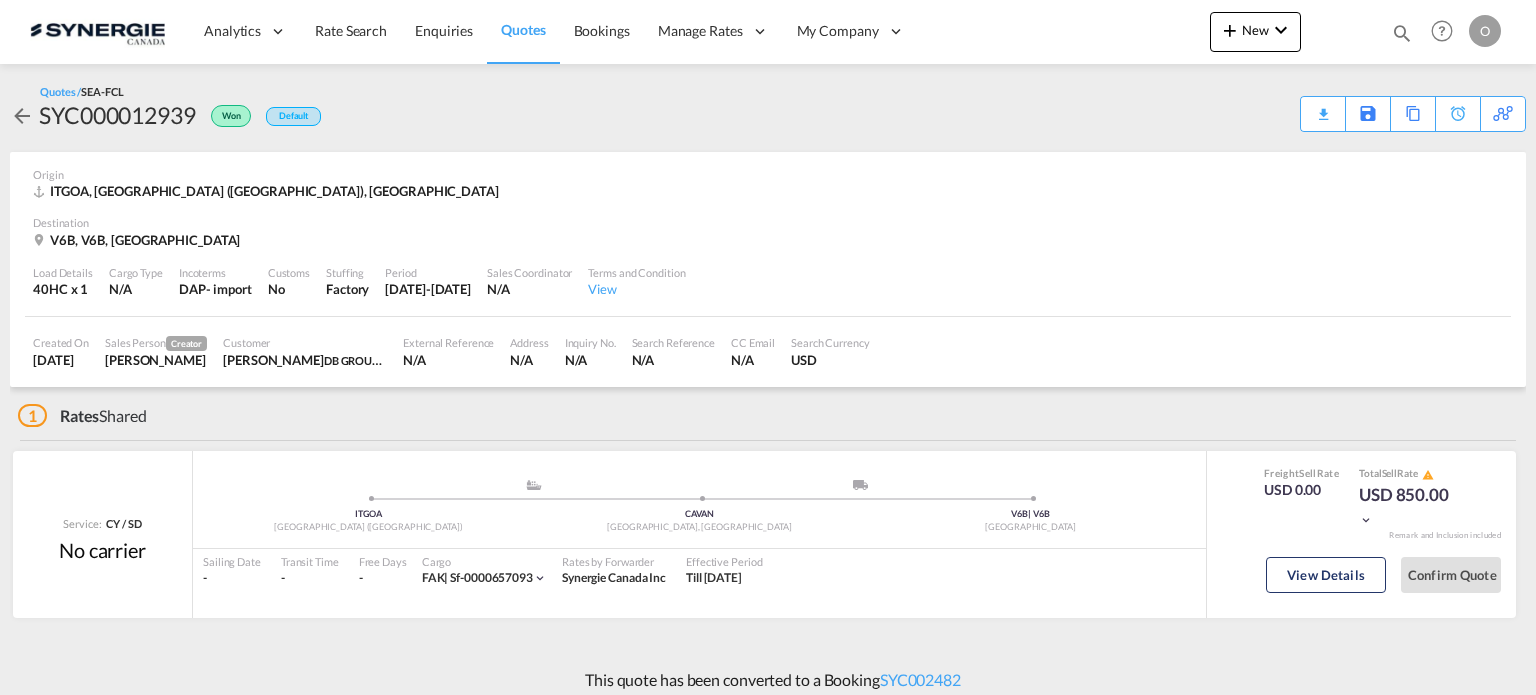 click at bounding box center [22, 116] 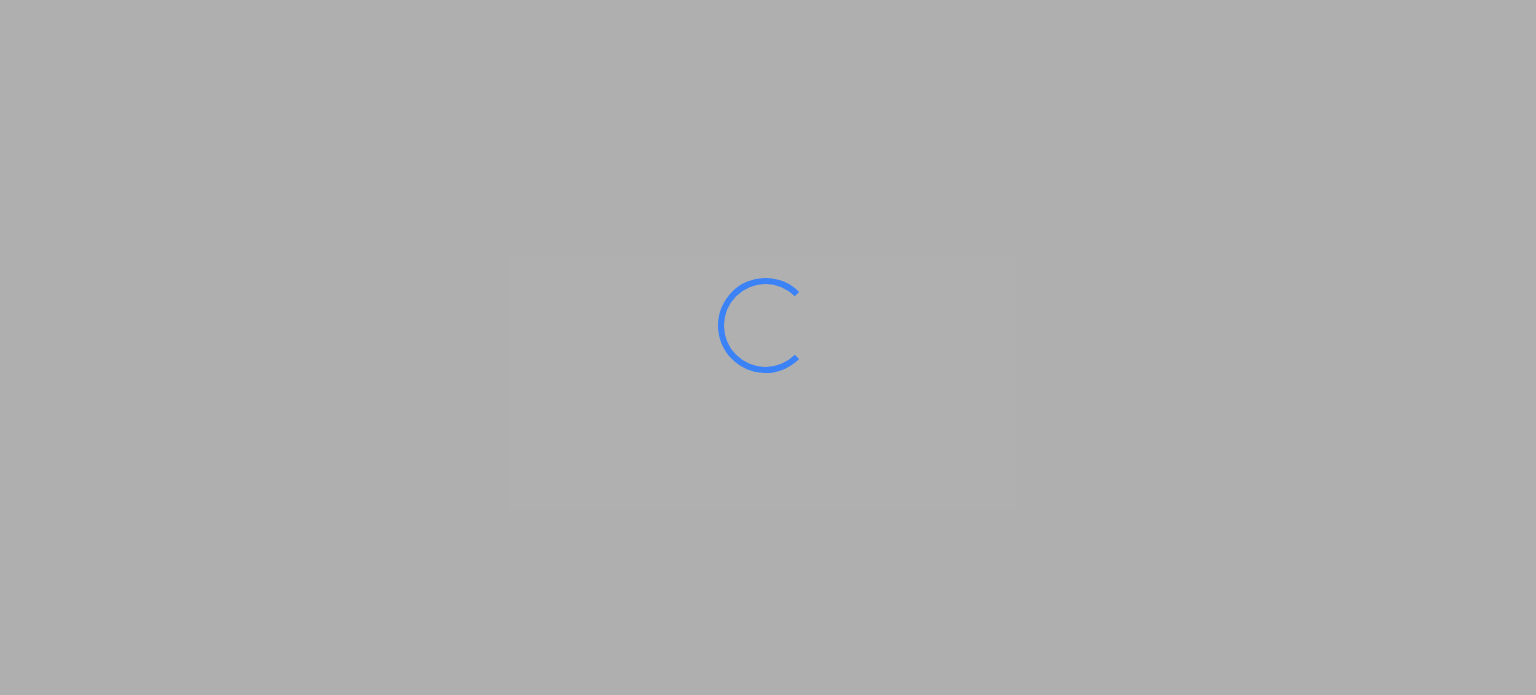 scroll, scrollTop: 0, scrollLeft: 0, axis: both 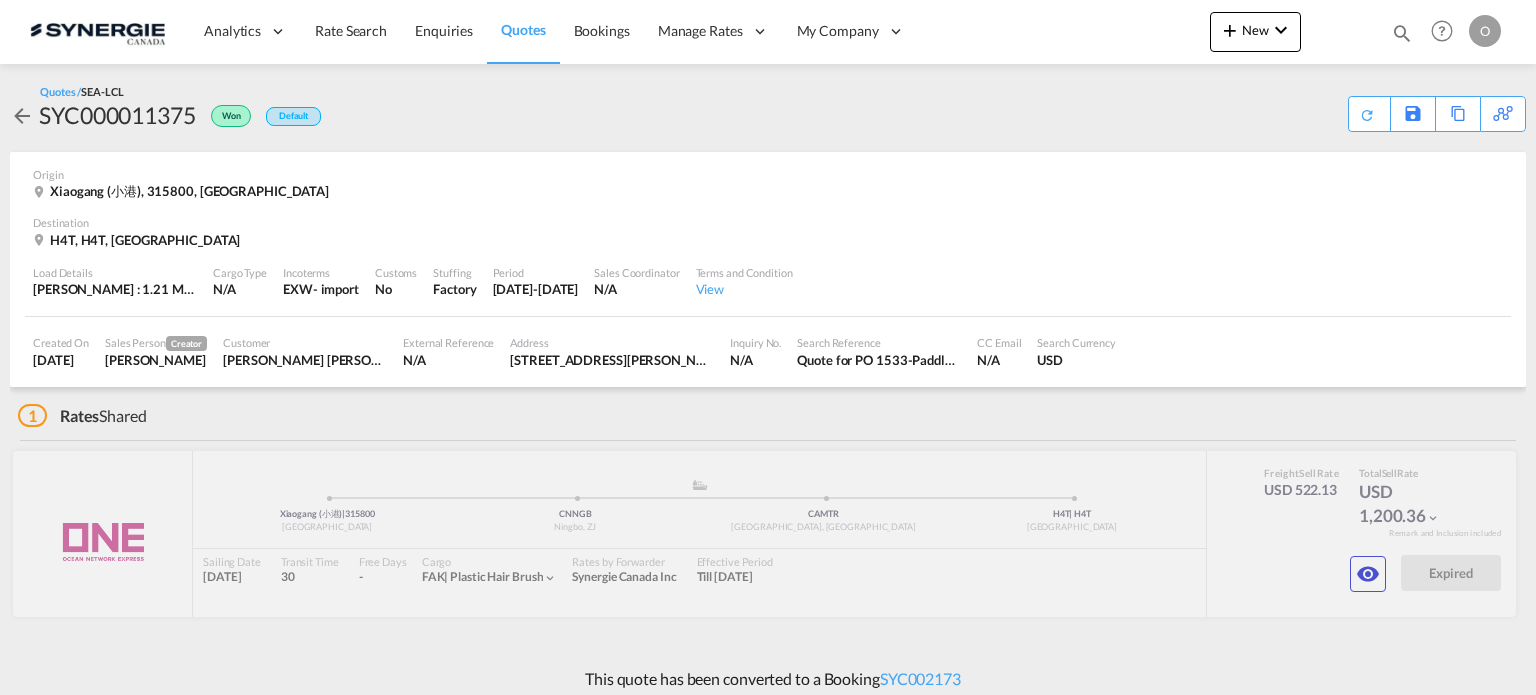 click at bounding box center (1368, 574) 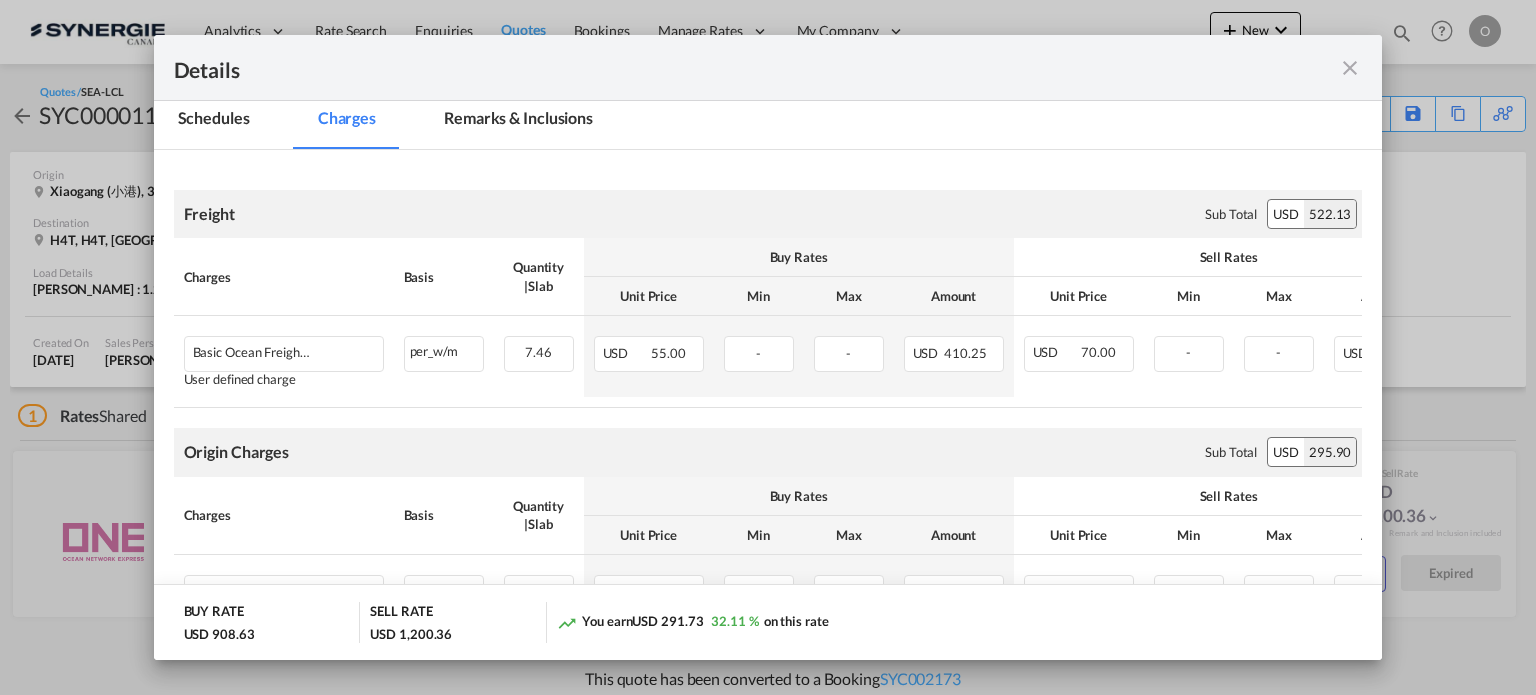 scroll, scrollTop: 400, scrollLeft: 0, axis: vertical 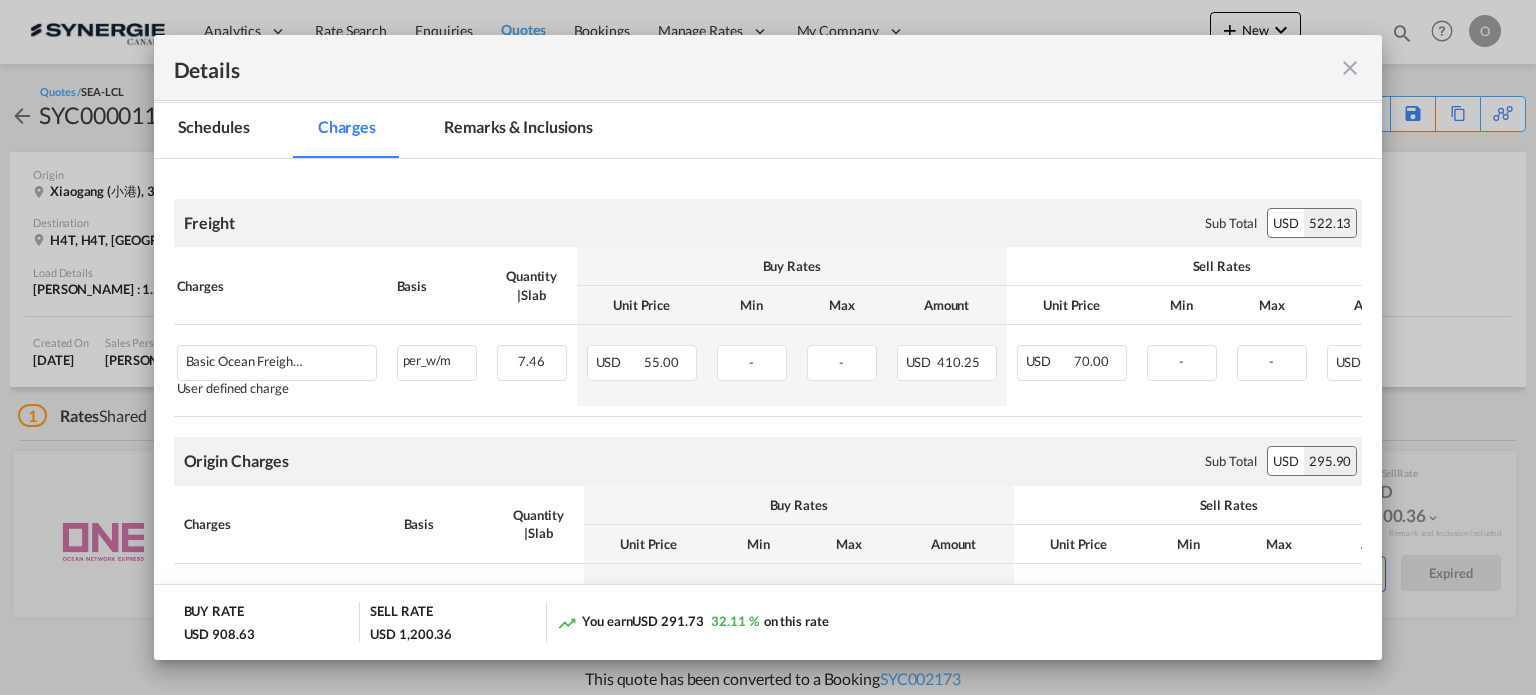 drag, startPoint x: 1012, startPoint y: 423, endPoint x: 1061, endPoint y: 423, distance: 49 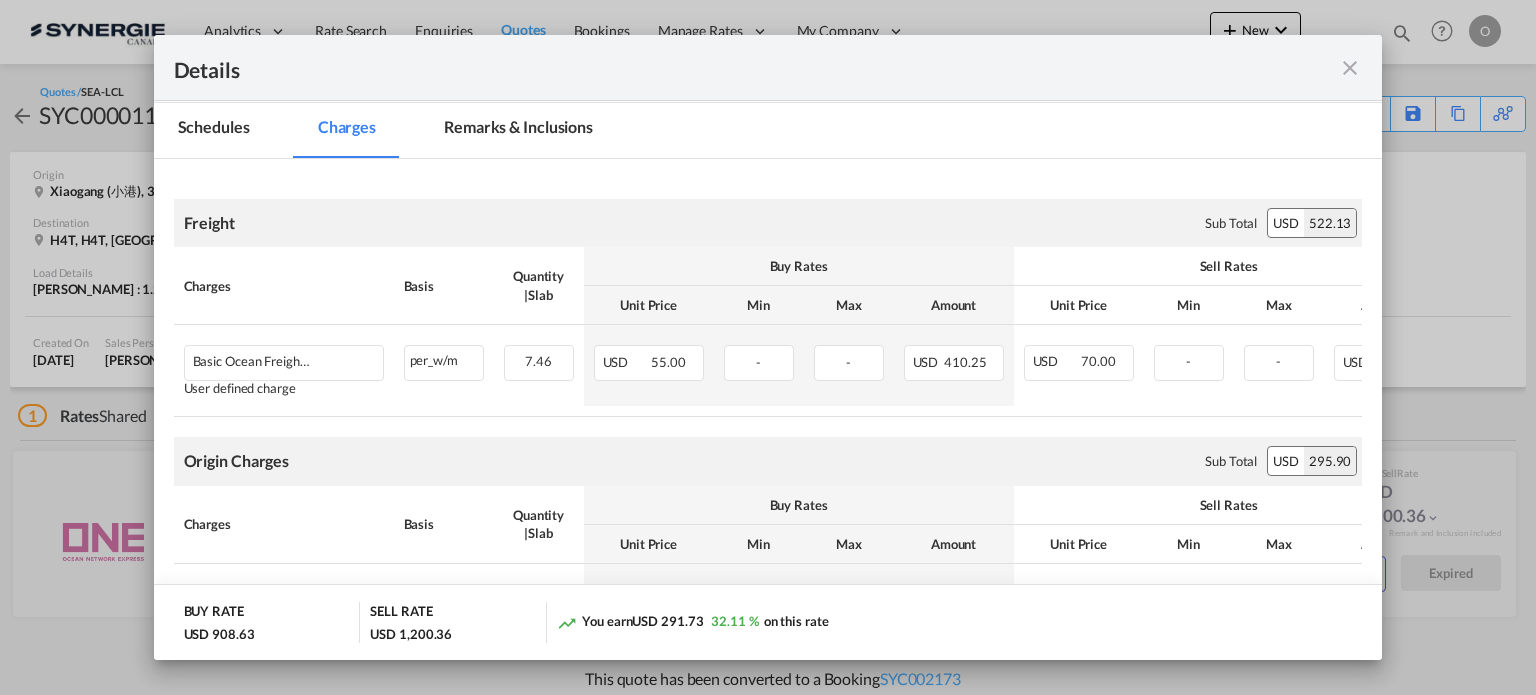 scroll, scrollTop: 0, scrollLeft: 95, axis: horizontal 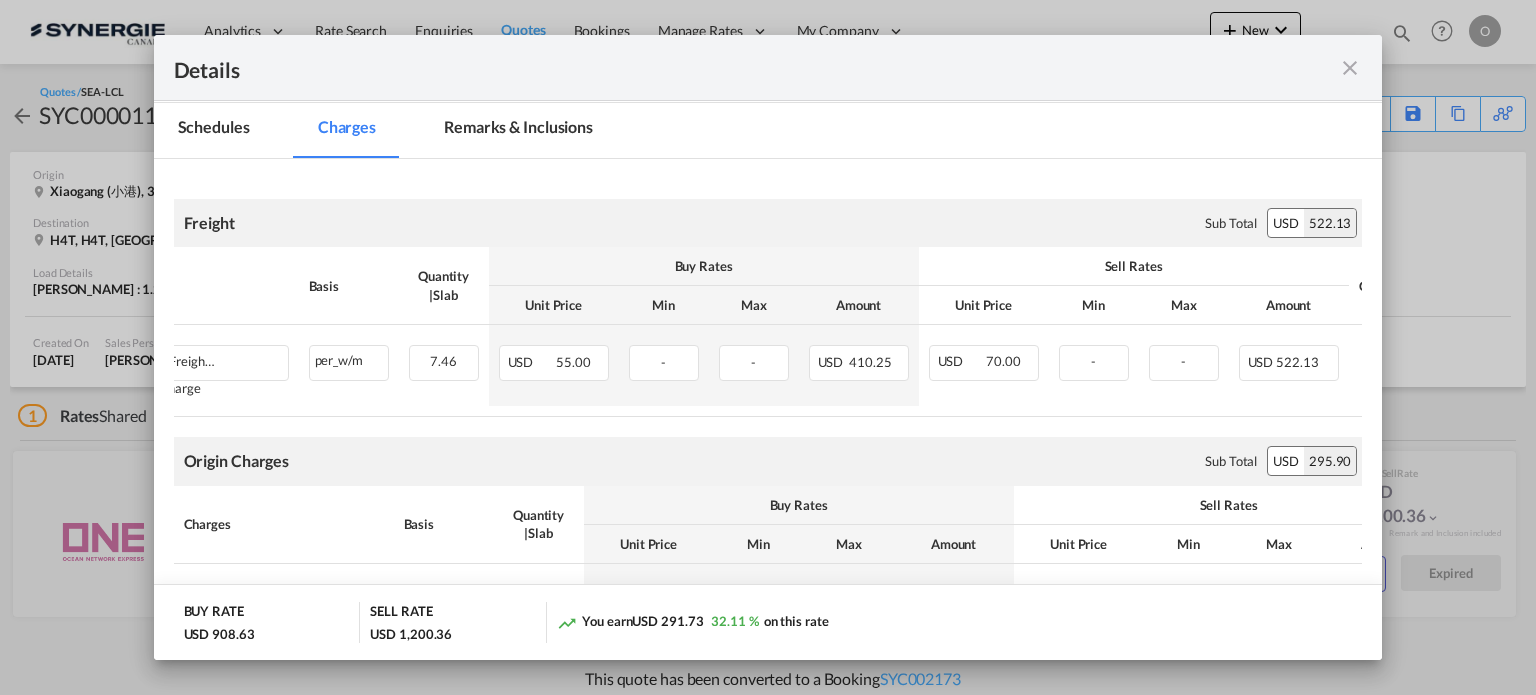 click on "Charges Basis Quantity
|  Slab
Buy Rates Sell Rates Comments
Unit Price Min Max Amount Unit Price Min Max Amount
Basic Ocean Freight from Ningbo to Montreal
User defined charge Please Enter
Already Exists
per_w/m per_w/m can not applied for this charge.   Please Select 7.46 Please Enter
Invalid Input
USD     55.00 - - USD   410.25   USD   70.00 - -
USD   522.13" at bounding box center [754, 332] 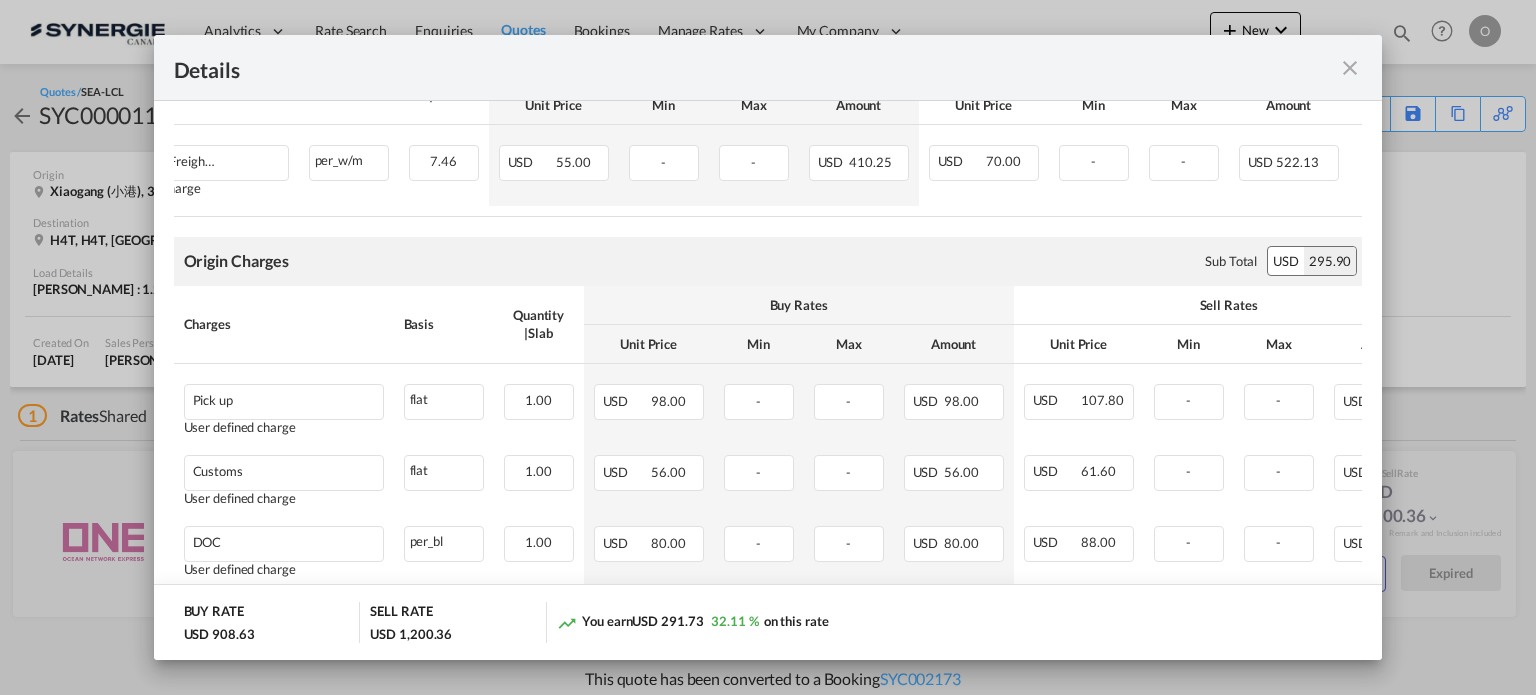 scroll, scrollTop: 800, scrollLeft: 0, axis: vertical 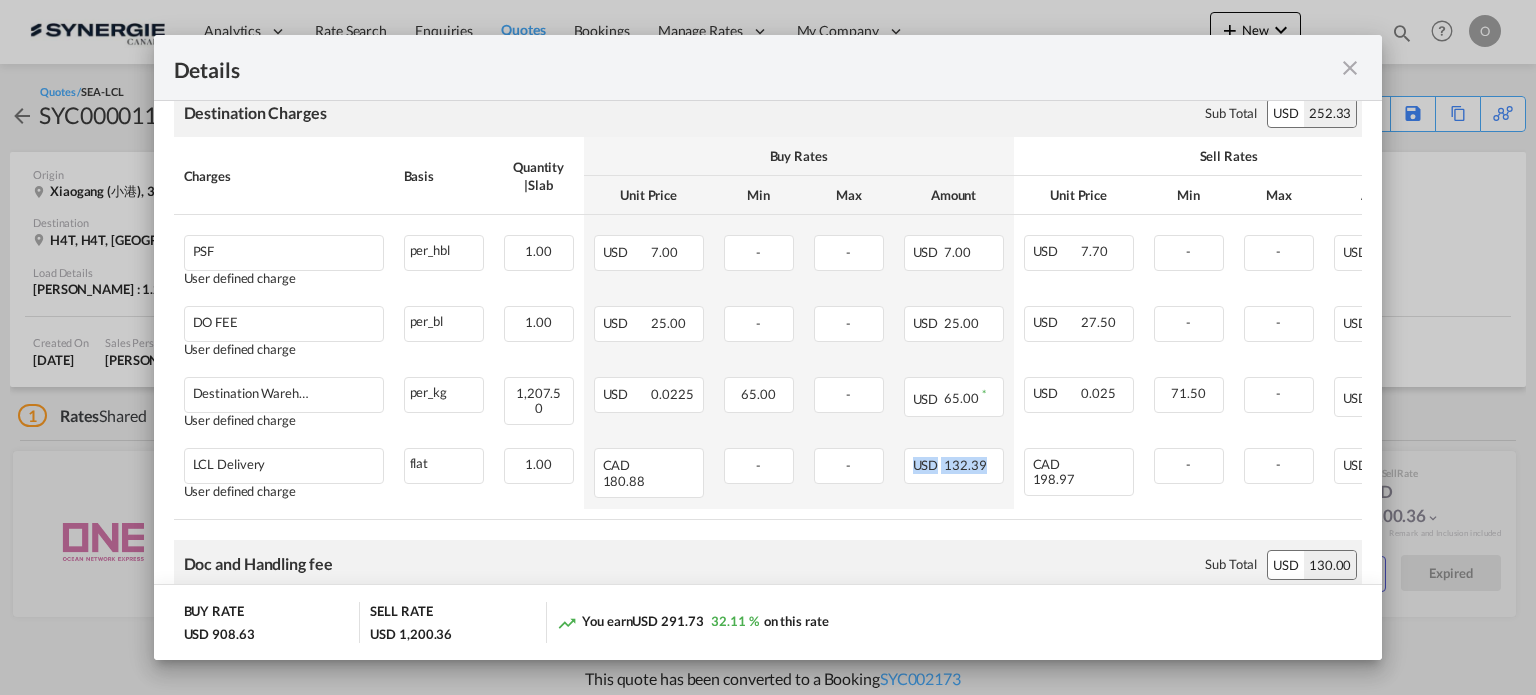 drag, startPoint x: 888, startPoint y: 527, endPoint x: 980, endPoint y: 527, distance: 92 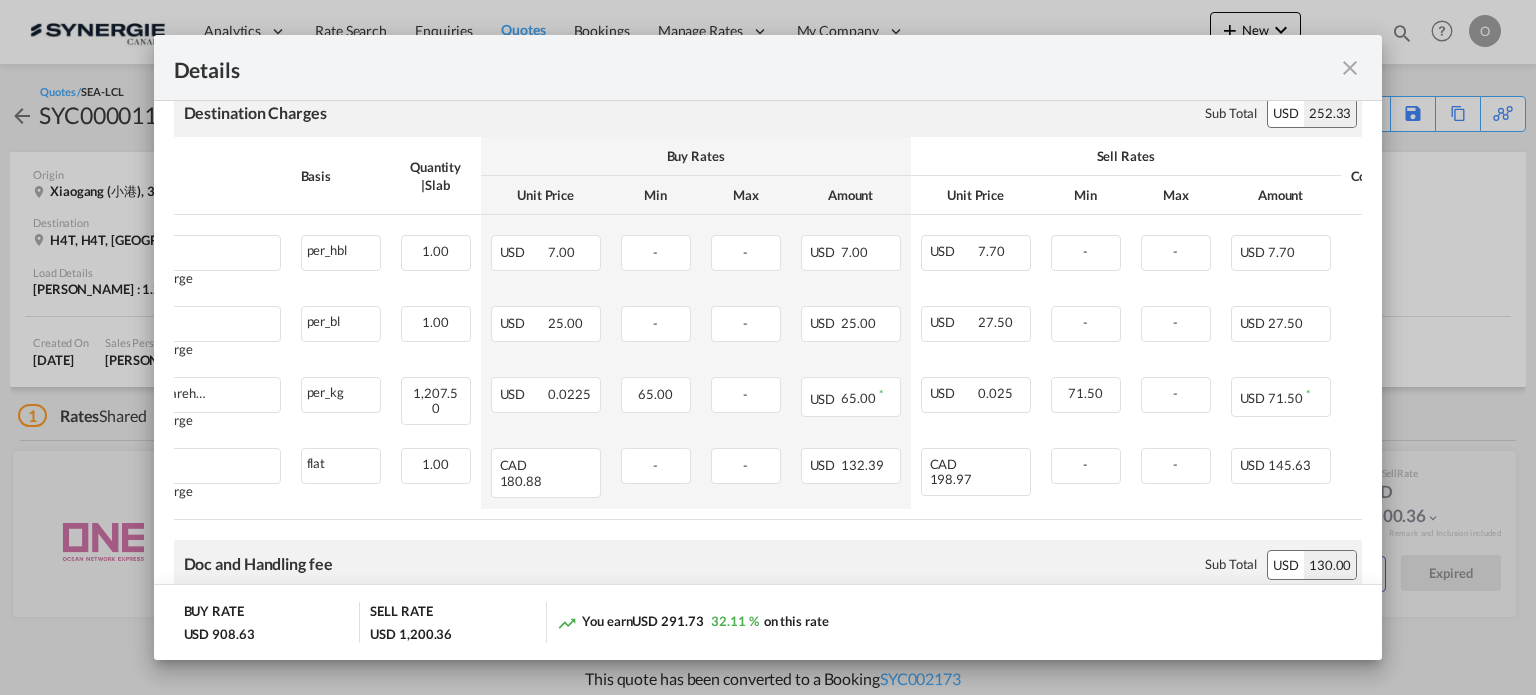 scroll, scrollTop: 0, scrollLeft: 129, axis: horizontal 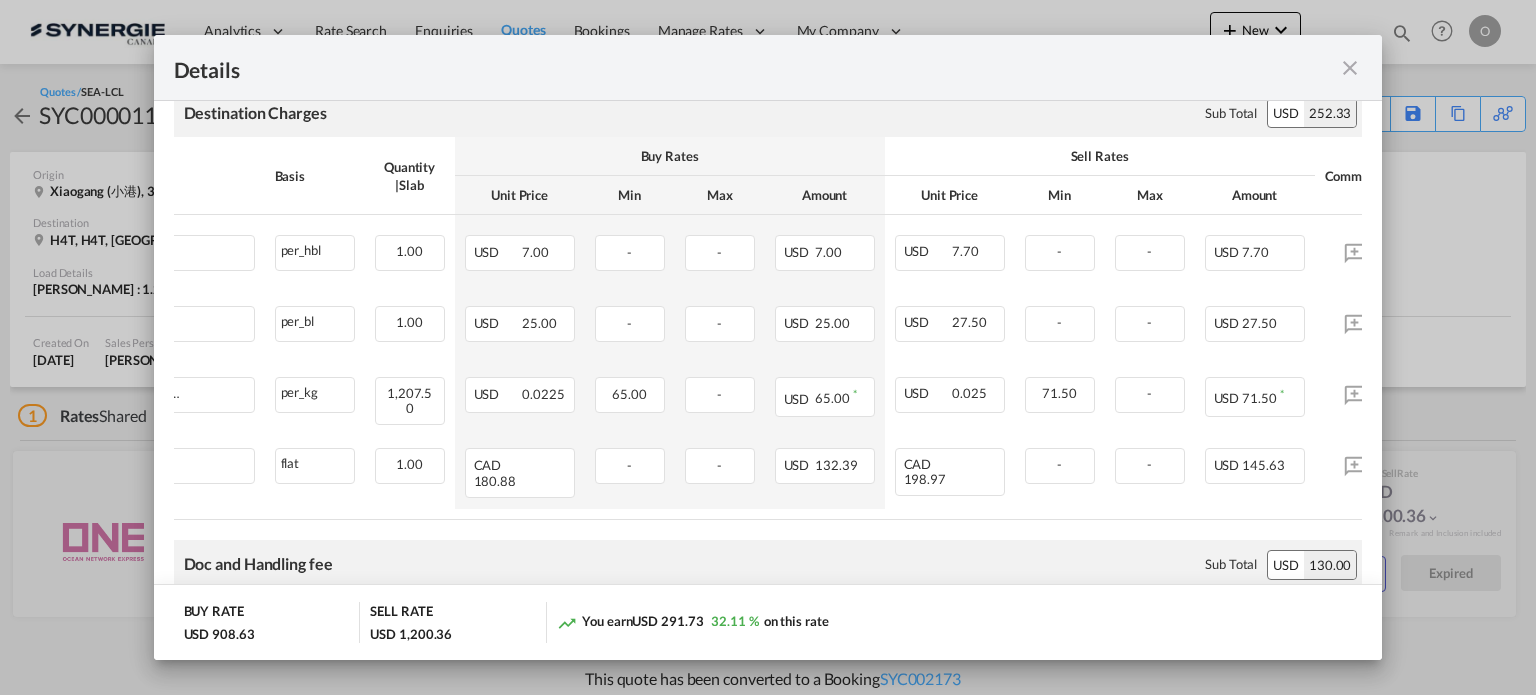 drag, startPoint x: 948, startPoint y: 532, endPoint x: 1060, endPoint y: 539, distance: 112.21854 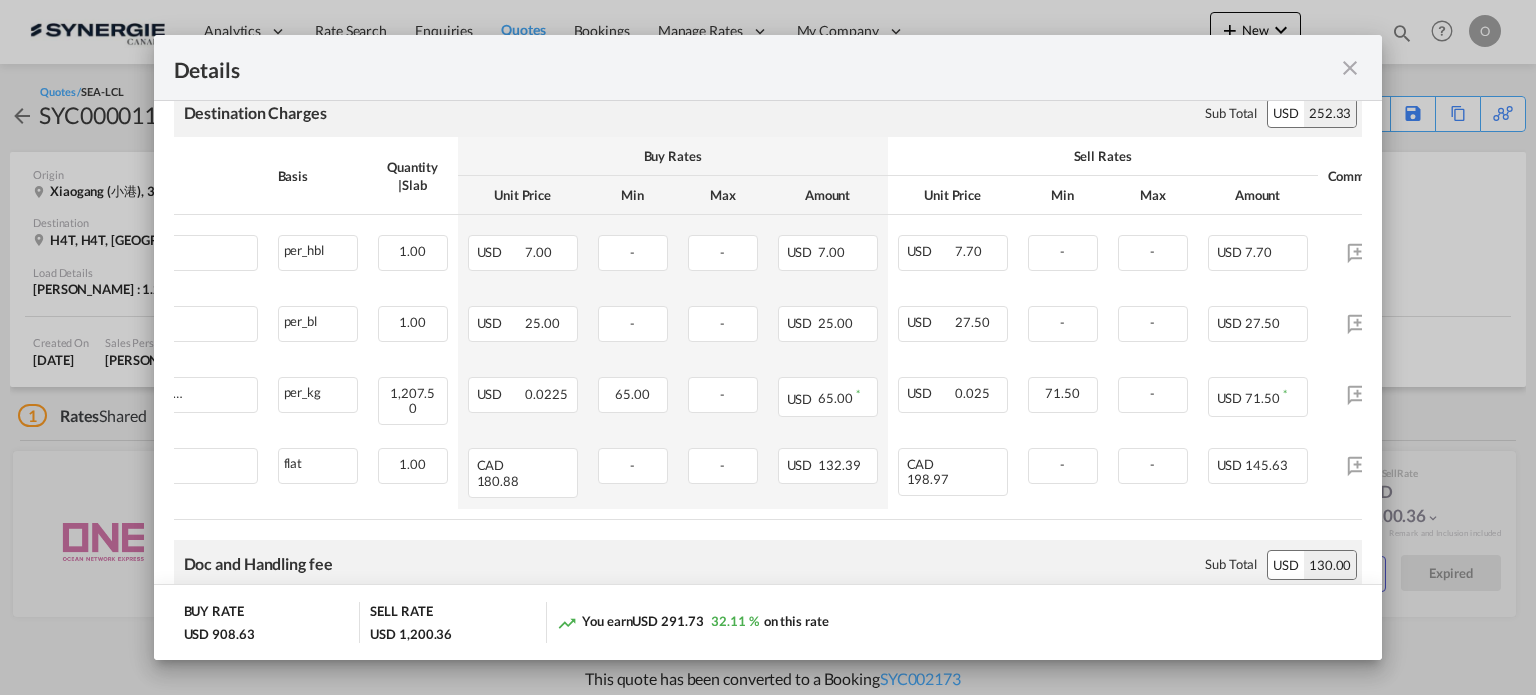scroll, scrollTop: 0, scrollLeft: 112, axis: horizontal 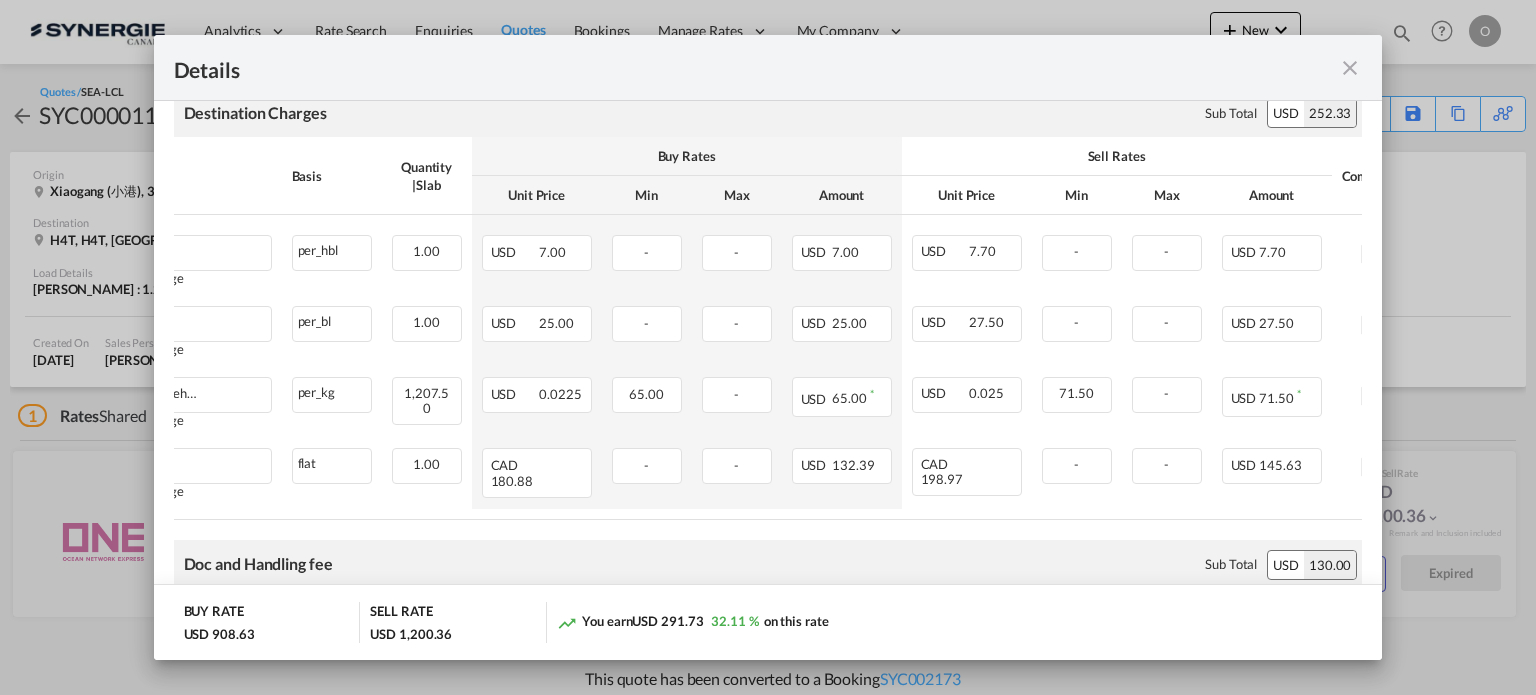 click on "Charges Basis Quantity
|  Slab
Buy Rates Sell Rates Comments
Unit Price Min Max Amount Unit Price Min Max Amount
PSF
User defined charge Please Enter
Already Exists
per_hbl per_hbl can not applied for this charge.   Please Select 1.00 Please Enter
Invalid Input
USD     7.00 - - USD   7.00   USD   7.70 - -
USD   7.70
DO FEE
User defined charge Please Enter
Already Exists
per_bl per_bl can not applied for this charge.   Please Select 1.00 Please Enter
Invalid Input
USD     25.00 - - USD   25.00   USD   27.50 - -
USD   27.50
Destination Warehouse Fee
User defined charge Please Enter
Already Exists
per_kg per_kg can not applied for this charge.   Please Select 1,207.50 Please Enter
Invalid Input
USD     0.0225 65.00 - USD   65.00   * USD   0.025 71.50 -
USD   71.50   *
LCL Delivery
User defined charge Please Enter
Already Exists
flat flat can not applied for this charge.   1.00" at bounding box center (754, -468) 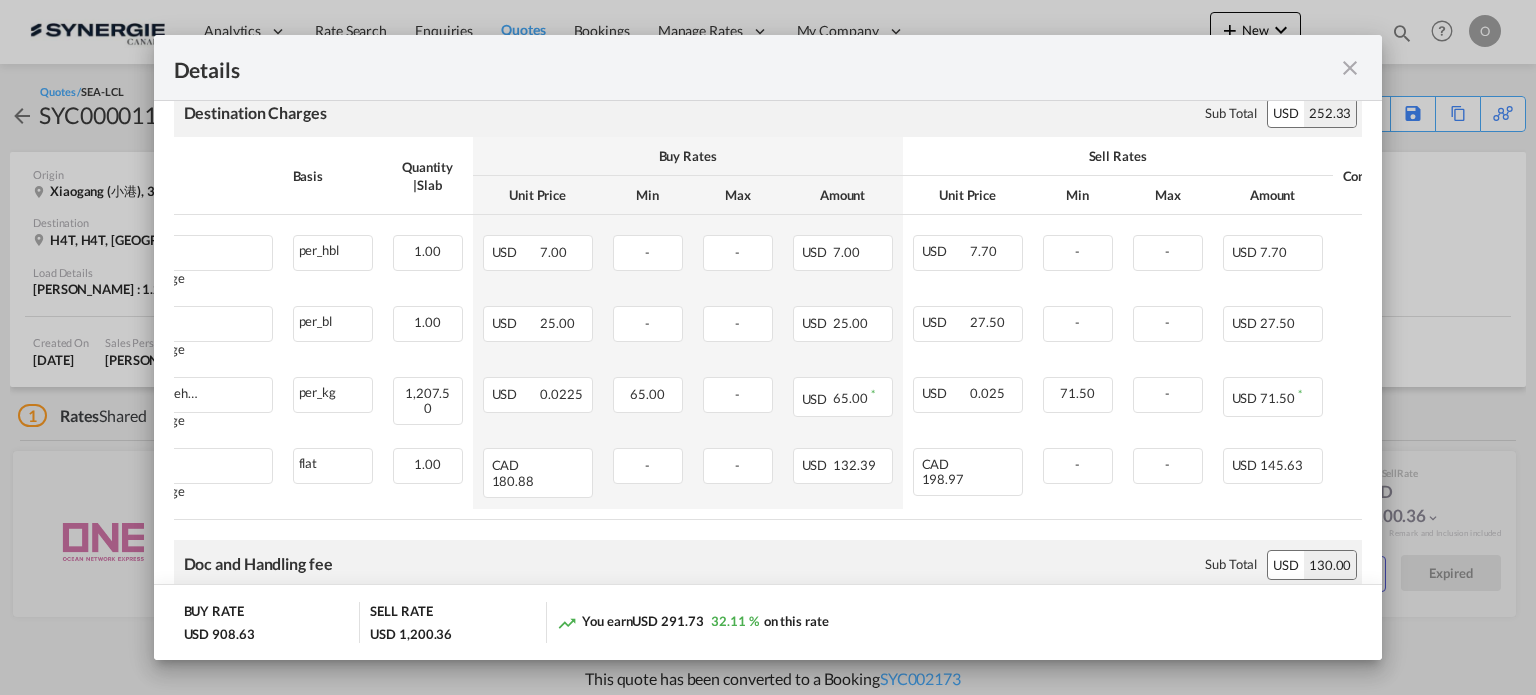 scroll, scrollTop: 0, scrollLeft: 106, axis: horizontal 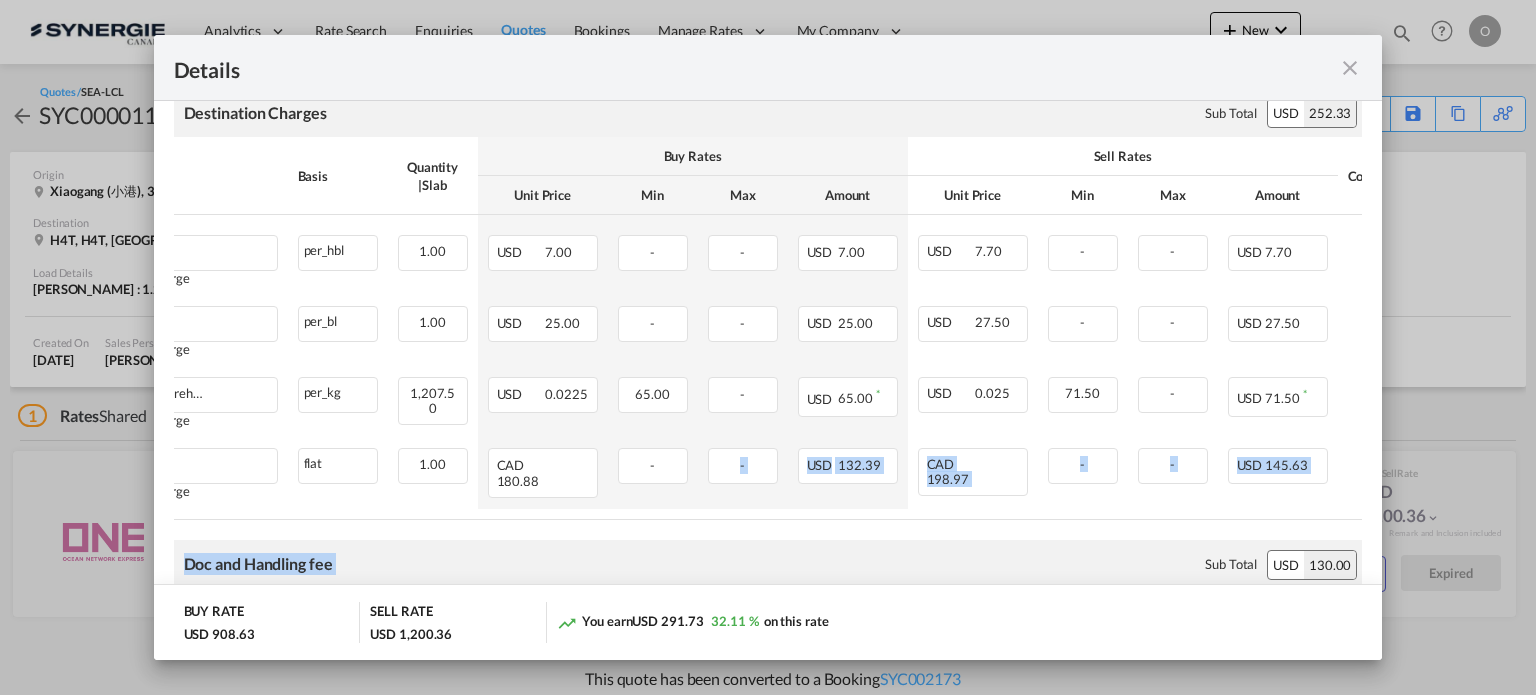 drag, startPoint x: 872, startPoint y: 537, endPoint x: 708, endPoint y: 522, distance: 164.68454 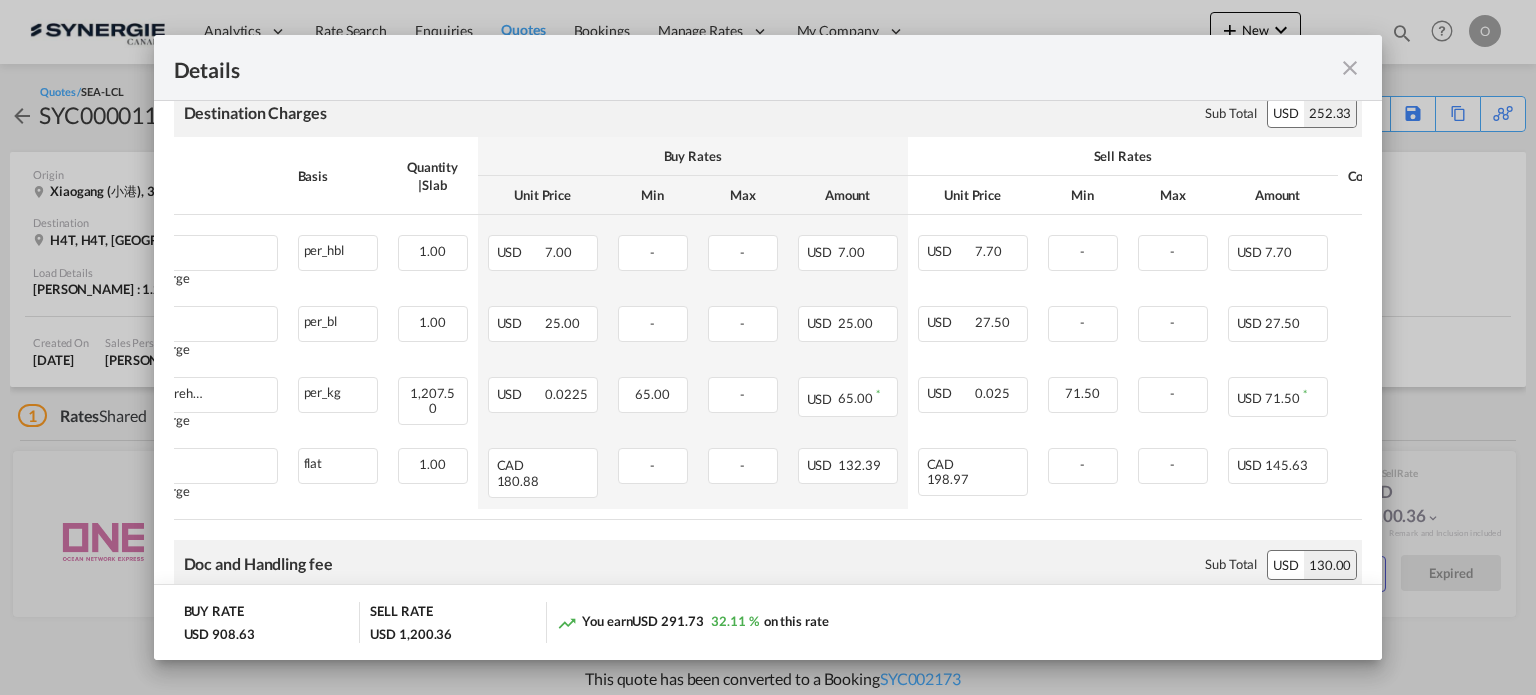 click on "Charges Basis Quantity
|  Slab
Buy Rates Sell Rates Comments
Unit Price Min Max Amount Unit Price Min Max Amount
PSF
User defined charge Please Enter
Already Exists
per_hbl per_hbl can not applied for this charge.   Please Select 1.00 Please Enter
Invalid Input
USD     7.00 - - USD   7.00   USD   7.70 - -
USD   7.70
DO FEE
User defined charge Please Enter
Already Exists
per_bl per_bl can not applied for this charge.   Please Select 1.00 Please Enter
Invalid Input
USD     25.00 - - USD   25.00   USD   27.50 - -
USD   27.50
Destination Warehouse Fee
User defined charge Please Enter
Already Exists
per_kg per_kg can not applied for this charge.   Please Select 1,207.50 Please Enter
Invalid Input
USD     0.0225 65.00 - USD   65.00   * USD   0.025 71.50 -
USD   71.50   *
LCL Delivery
User defined charge Please Enter
Already Exists
flat flat can not applied for this charge.   1.00" at bounding box center (754, -468) 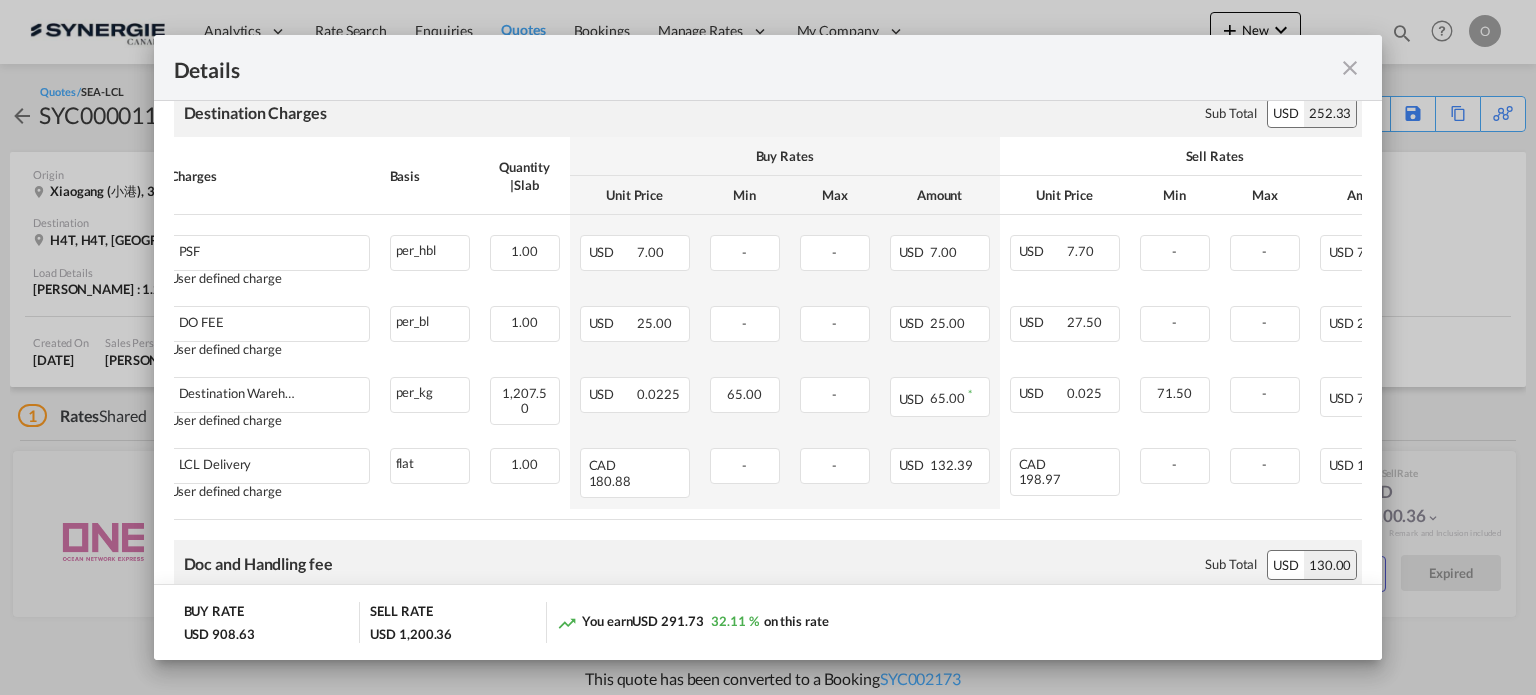 scroll, scrollTop: 0, scrollLeft: 0, axis: both 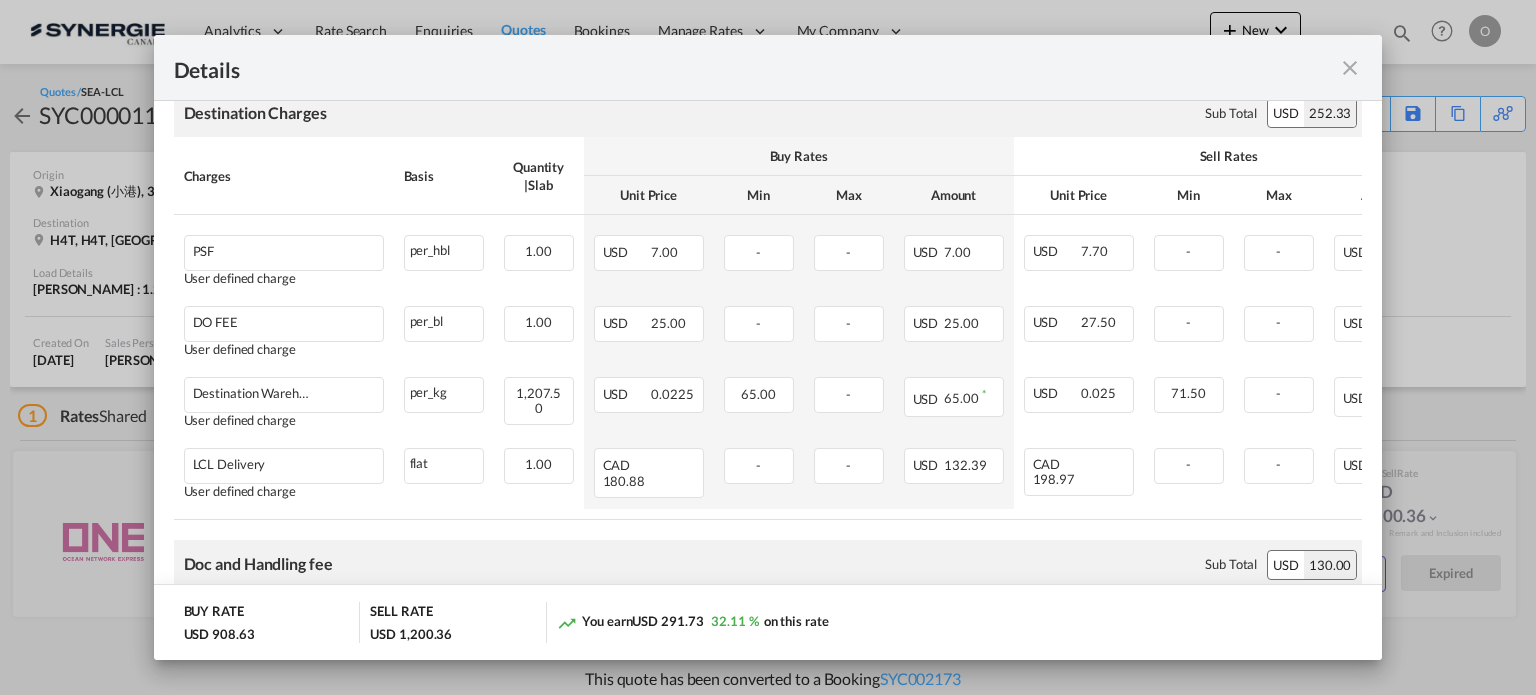 click on "Freight Please enter leg name
Leg Name Already Exists Sub Total USD 522.13 Charges Basis Quantity
|  Slab
Buy Rates Sell Rates Comments
Unit Price Min Max Amount Unit Price Min Max Amount
Basic Ocean Freight from Ningbo to Montreal
User defined charge Please Enter
Already Exists
per_w/m per_w/m can not applied for this charge.   Please Select 7.46 Please Enter
Invalid Input
USD     55.00 - - USD   410.25   USD   70.00 - -
USD   522.13
Close
Origin Charges Please enter leg name
Leg Name Already Exists Sub Total USD 295.90 Charges Basis Quantity
|  Slab
Buy Rates Sell Rates Comments
Unit Price Min Max Amount Unit Price Min Max Amount
Pick up
User defined charge Please Enter
Already Exists
flat flat can not applied for this charge.   Please Select 1.00 Please Enter
Invalid Input
USD     98.00 - - USD   98.00   USD   107.80 - -
USD   107.80
Customs
User defined charge Please Enter
Already Exists" at bounding box center [768, 328] 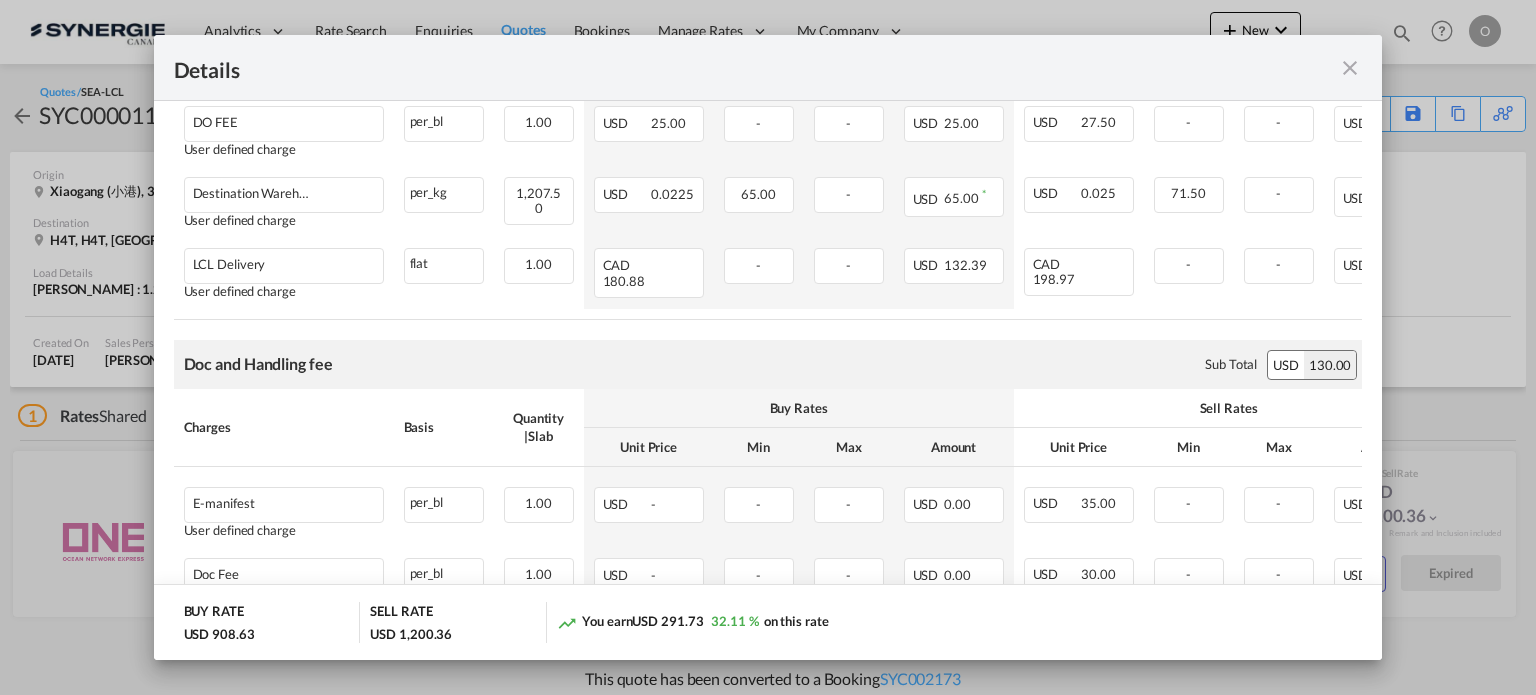 drag, startPoint x: 664, startPoint y: 335, endPoint x: 686, endPoint y: 335, distance: 22 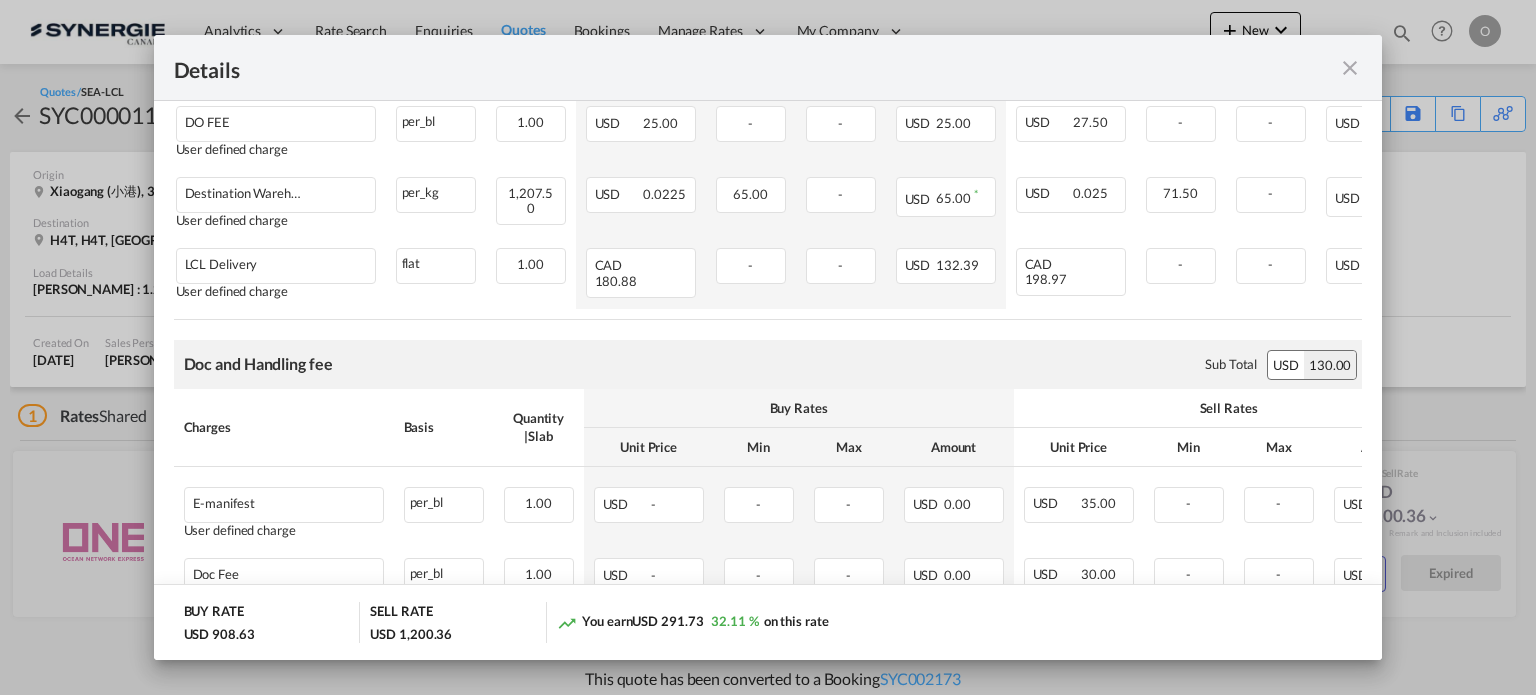 click on "Freight Please enter leg name
Leg Name Already Exists Sub Total USD 522.13 Charges Basis Quantity
|  Slab
Buy Rates Sell Rates Comments
Unit Price Min Max Amount Unit Price Min Max Amount
Basic Ocean Freight from Ningbo to Montreal
User defined charge Please Enter
Already Exists
per_w/m per_w/m can not applied for this charge.   Please Select 7.46 Please Enter
Invalid Input
USD     55.00 - - USD   410.25   USD   70.00 - -
USD   522.13
Close
Origin Charges Please enter leg name
Leg Name Already Exists Sub Total USD 295.90 Charges Basis Quantity
|  Slab
Buy Rates Sell Rates Comments
Unit Price Min Max Amount Unit Price Min Max Amount
Pick up
User defined charge Please Enter
Already Exists
flat flat can not applied for this charge.   Please Select 1.00 Please Enter
Invalid Input
USD     98.00 - - USD   98.00   USD   107.80 - -
USD   107.80
Customs
User defined charge Please Enter
Already Exists" at bounding box center (768, 95) 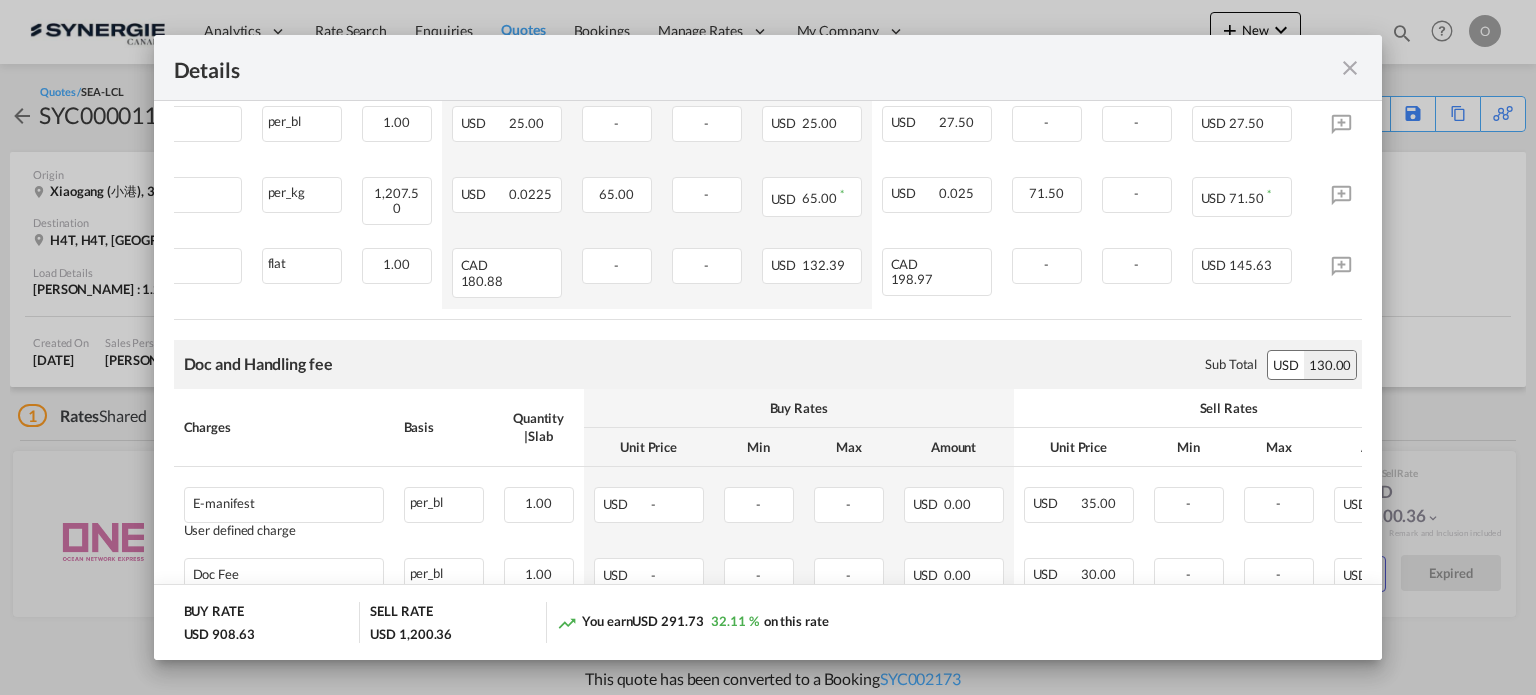 scroll, scrollTop: 0, scrollLeft: 176, axis: horizontal 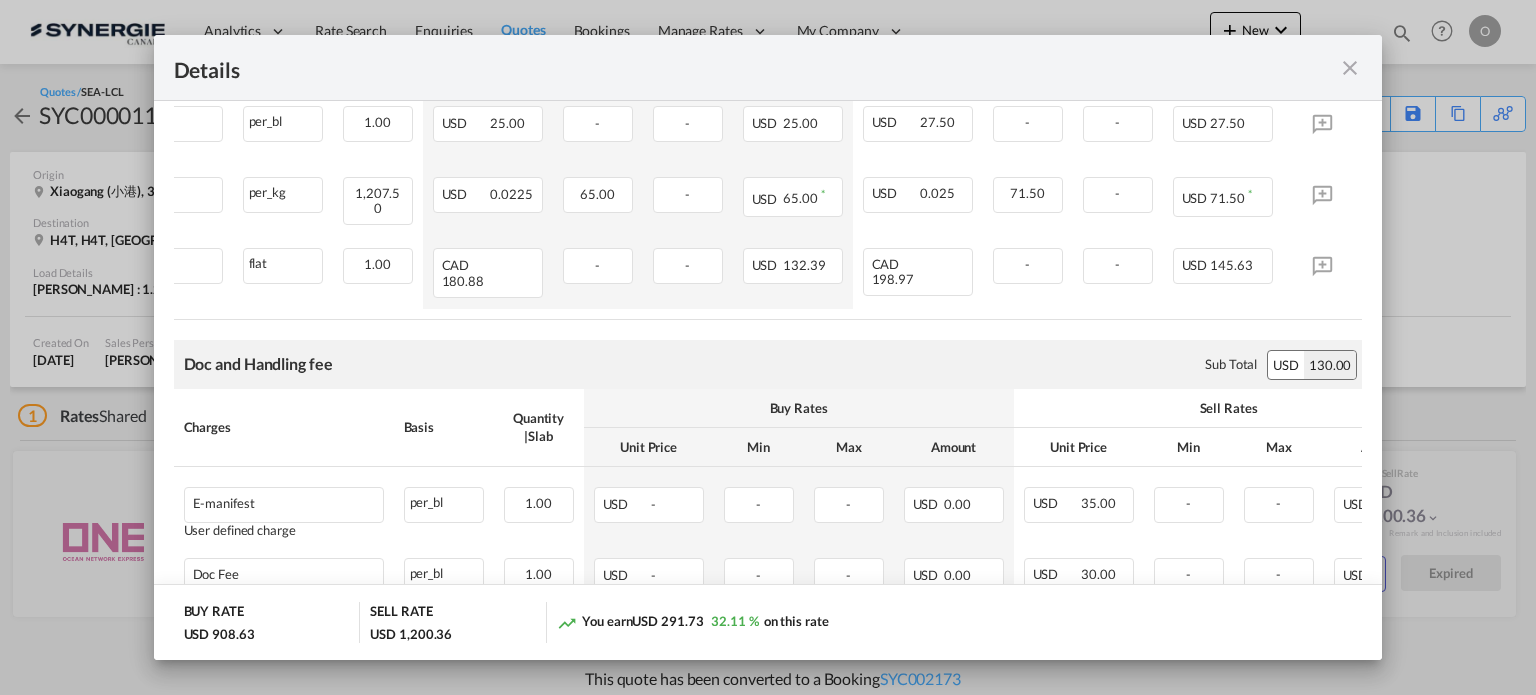 click on "USD   132.39" at bounding box center (793, 273) 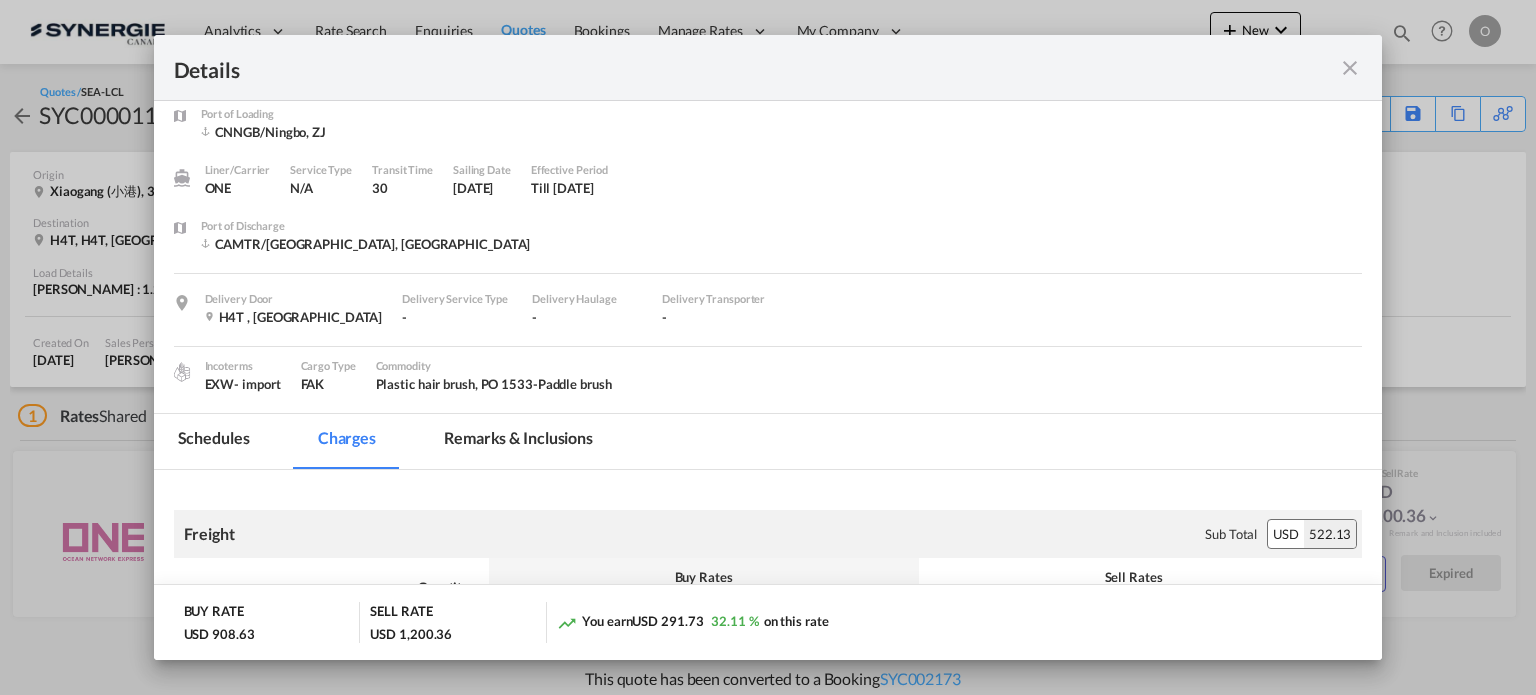 scroll, scrollTop: 0, scrollLeft: 0, axis: both 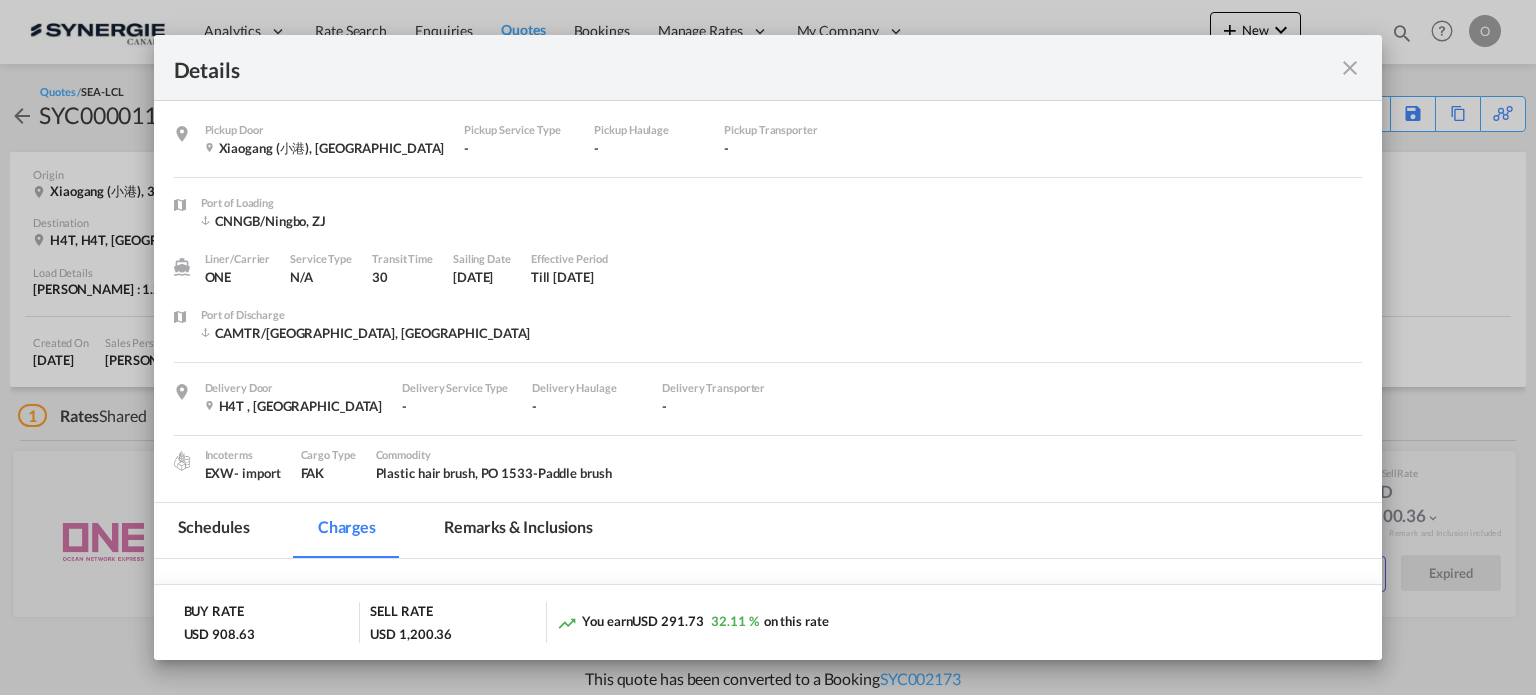 click at bounding box center [1350, 68] 